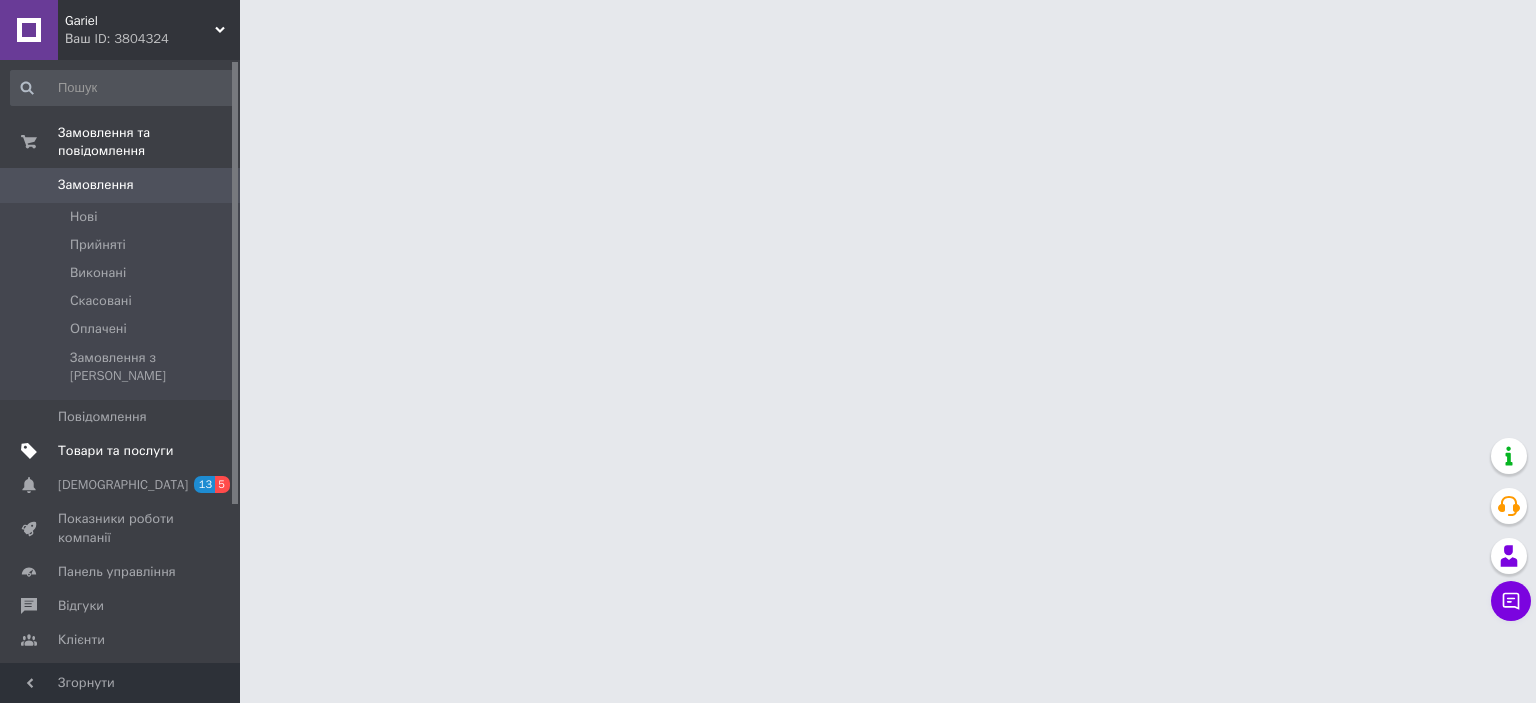 scroll, scrollTop: 0, scrollLeft: 0, axis: both 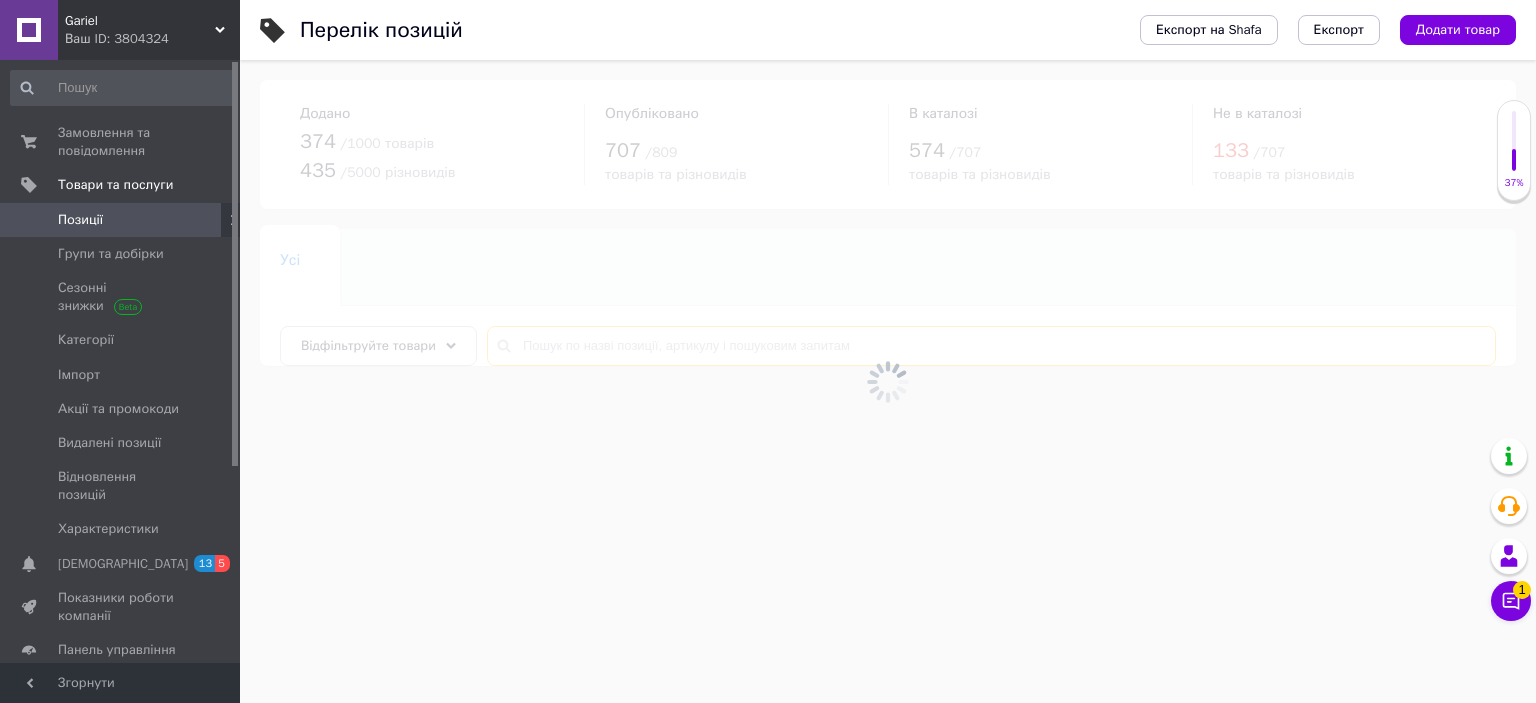 click at bounding box center (991, 346) 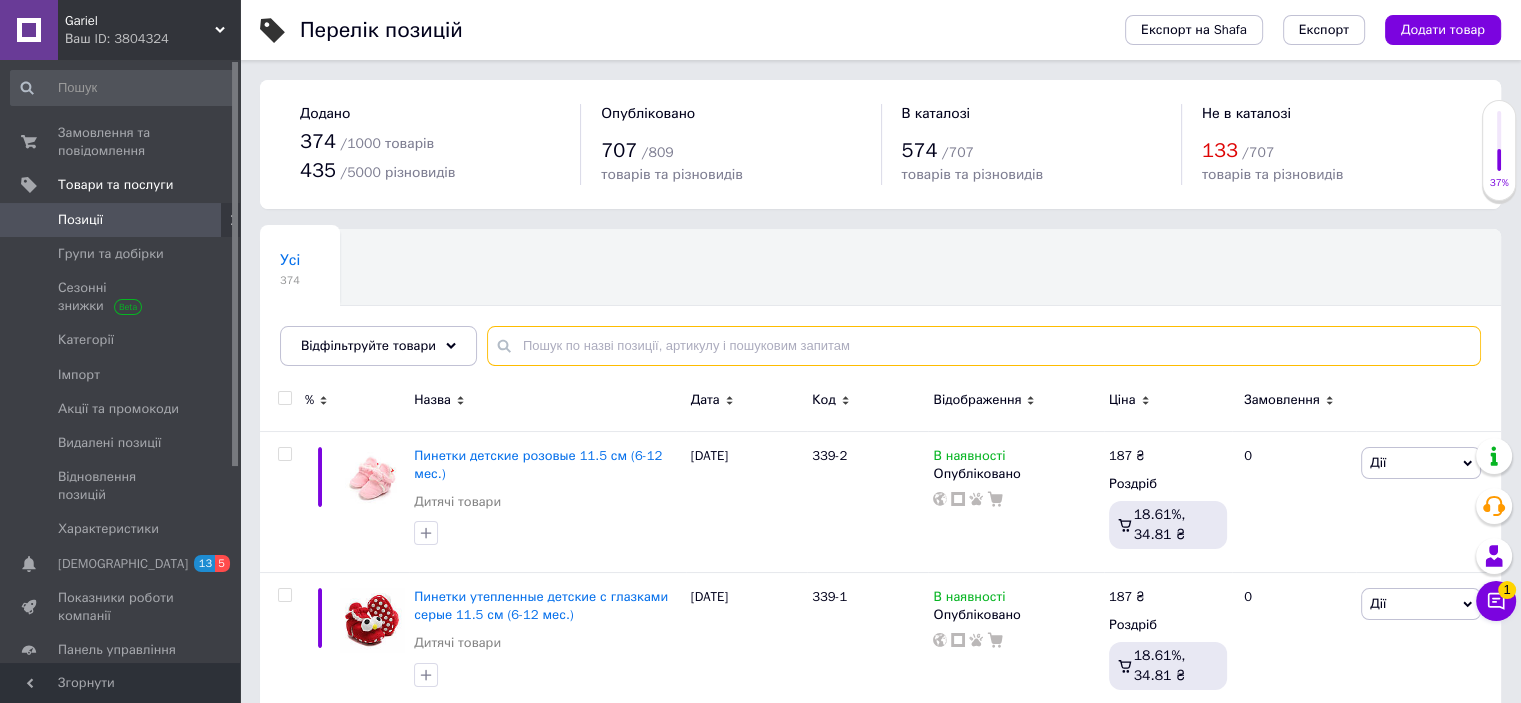 click at bounding box center (984, 346) 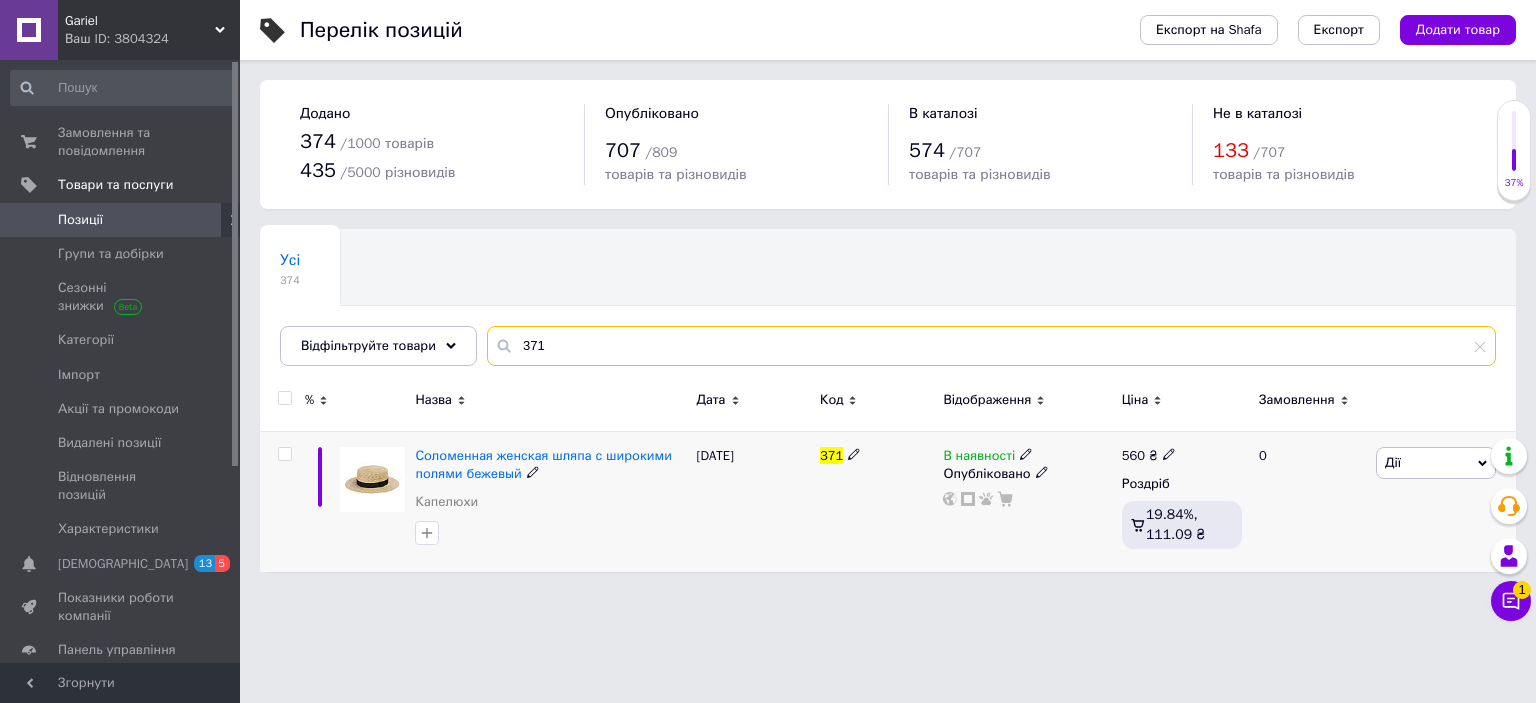 type on "371" 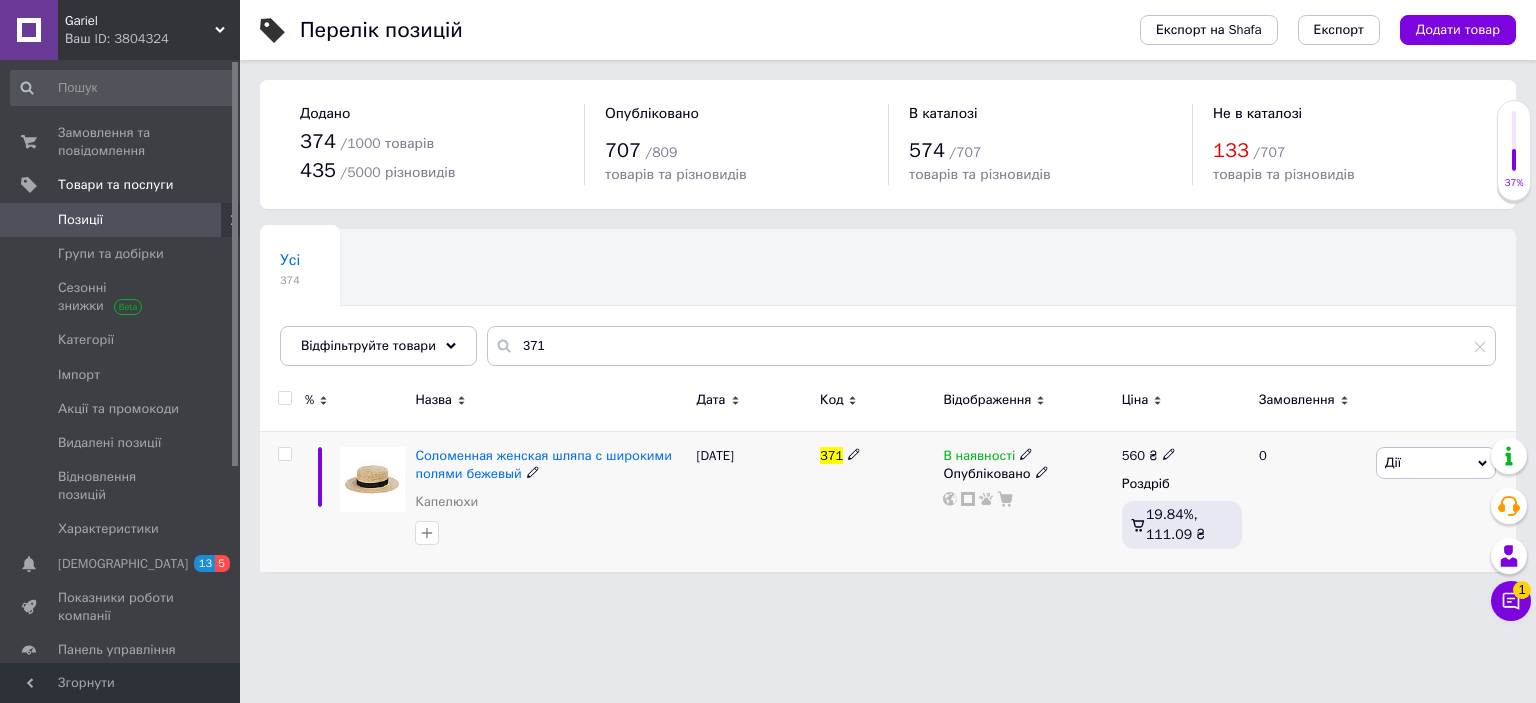 click 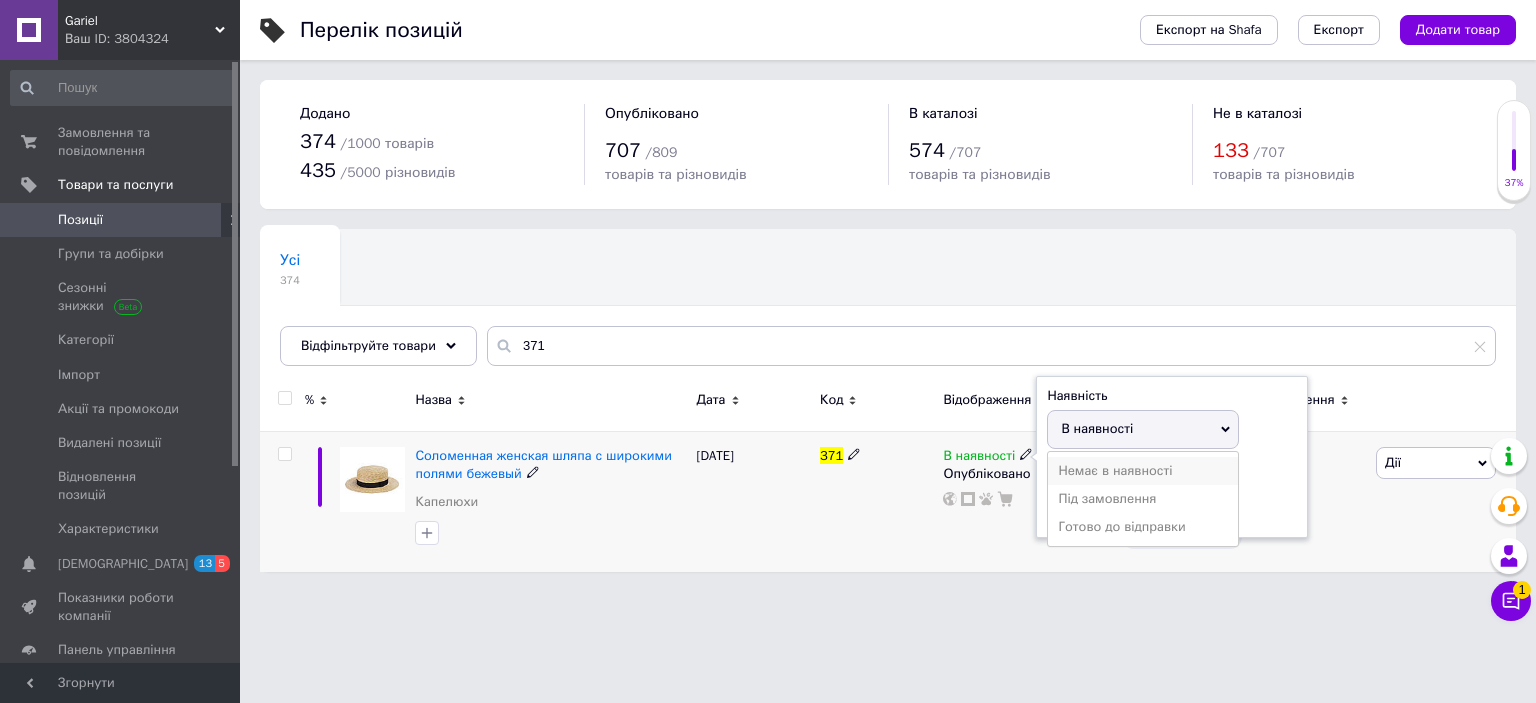 click on "Немає в наявності" at bounding box center (1143, 471) 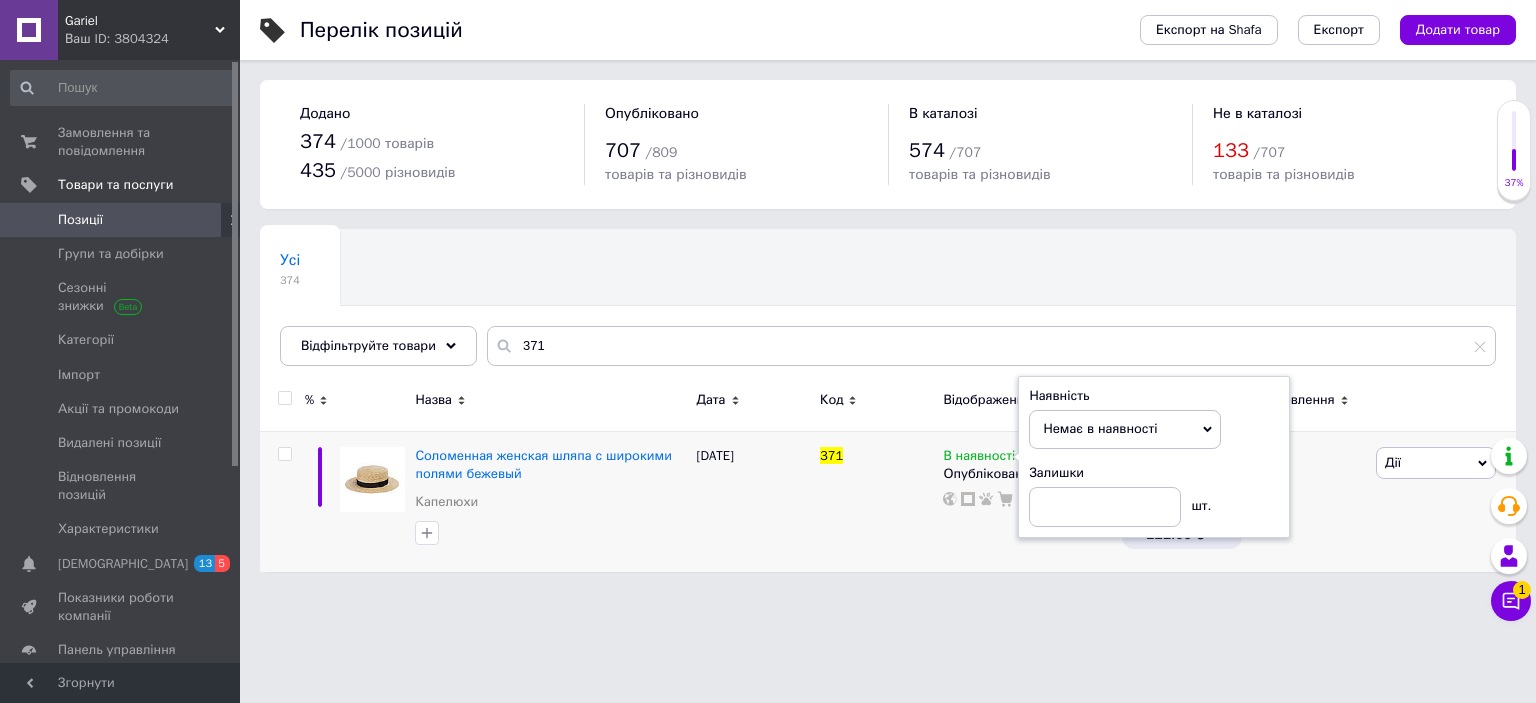 click on "Gariel Ваш ID: 3804324 Сайт Gariel Кабінет покупця Перевірити стан системи Сторінка на порталі Довідка Вийти Замовлення та повідомлення 0 0 Товари та послуги Позиції Групи та добірки Сезонні знижки Категорії Імпорт Акції та промокоди Видалені позиції Відновлення позицій Характеристики Сповіщення 13 5 Показники роботи компанії Панель управління Відгуки Клієнти Каталог ProSale Аналітика Управління сайтом Гаманець компанії [PERSON_NAME] Тарифи та рахунки Prom мікс 1 000 Згорнути
Перелік позицій Експорт" at bounding box center [768, 296] 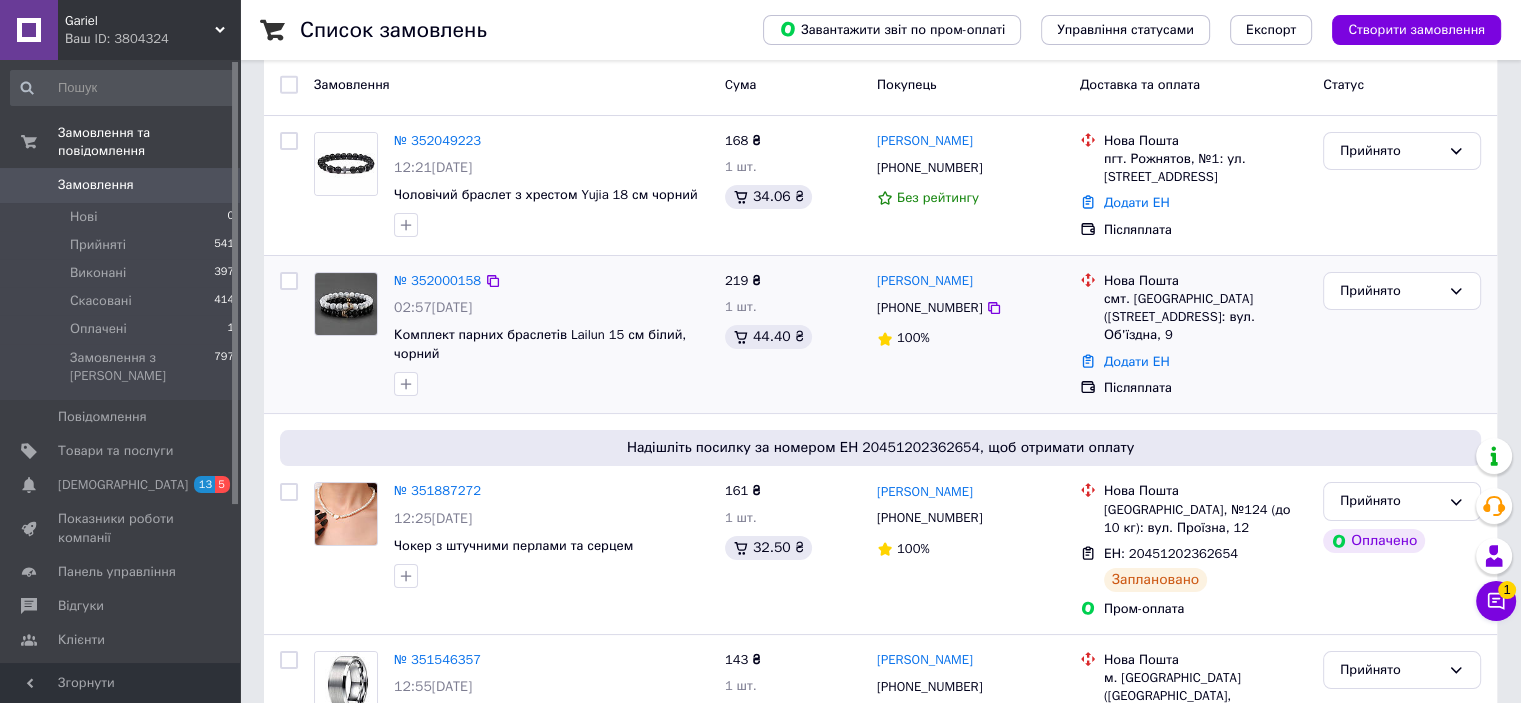 scroll, scrollTop: 0, scrollLeft: 0, axis: both 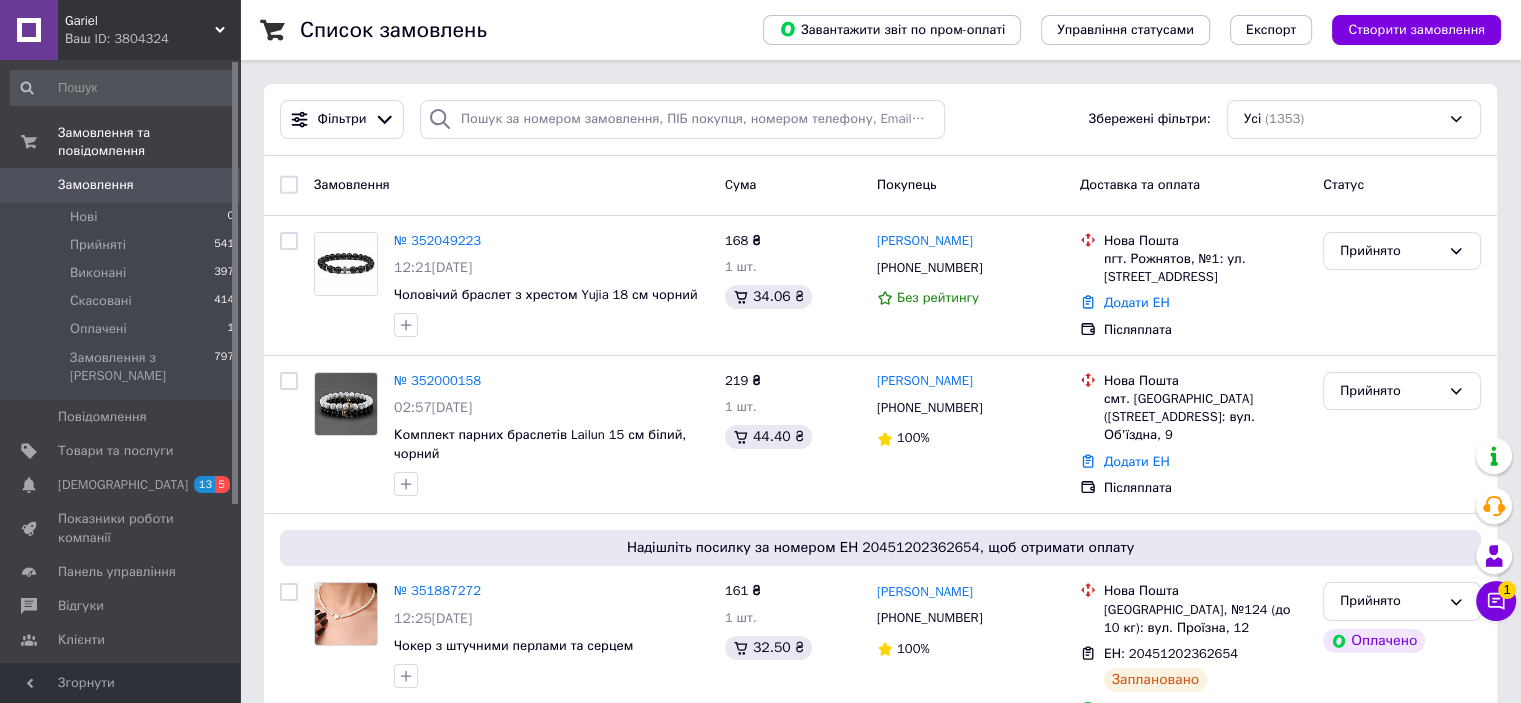 click on "Список замовлень   Завантажити звіт по пром-оплаті Управління статусами Експорт Створити замовлення Фільтри Збережені фільтри: Усі (1353) Замовлення Cума Покупець Доставка та оплата Статус № 352049223 12:21, 10.07.2025 Чоловічий браслет з хрестом Yujia 18 см чорний 168 ₴ 1 шт. 34.06 ₴ назарій Мердух +380970560199 Без рейтингу Нова Пошта пгт. Рожнятов, №1: ул. Школьная, 13 Додати ЕН Післяплата Прийнято № 352000158 02:57, 10.07.2025 Комплект парних браслетів Lailun 15 см білий, чорний 219 ₴ 1 шт. 44.40 ₴ Ліля Чуб +380688446738 100% Нова Пошта смт. Устинівка (Кіровоградська обл.), №1: вул. Об'їздна, 9 Додати ЕН Прийнято 1" at bounding box center (880, 2084) 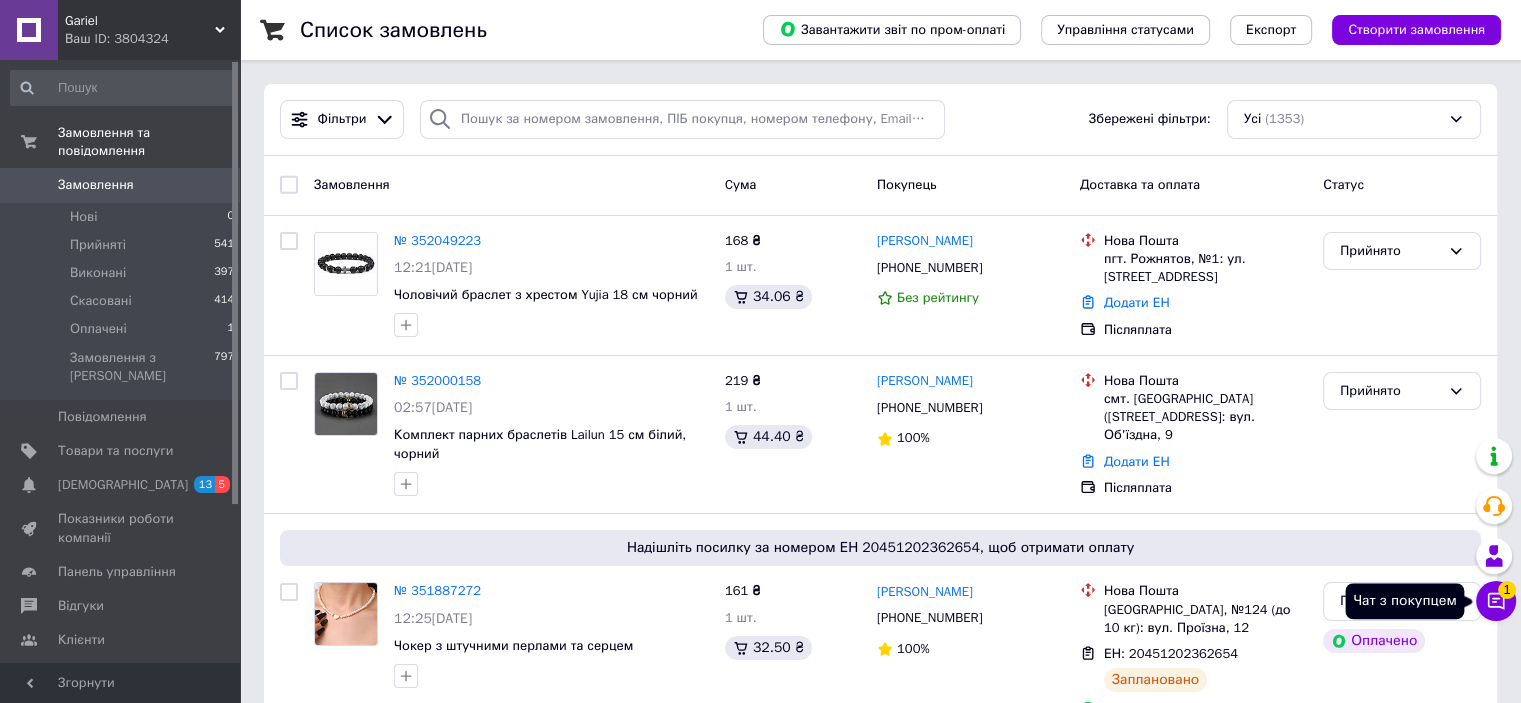 click on "Чат з покупцем 1" at bounding box center (1496, 601) 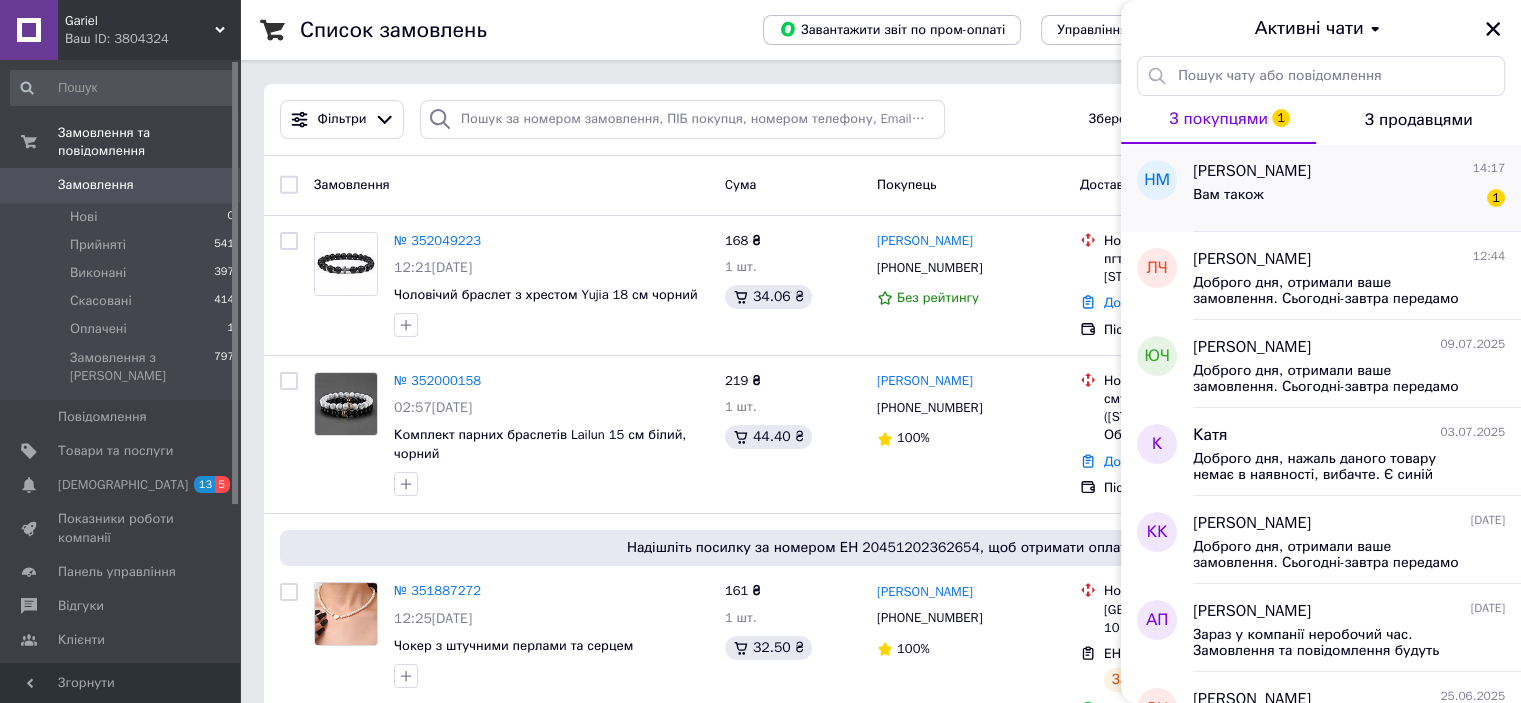 click on "Вам також 1" at bounding box center (1349, 199) 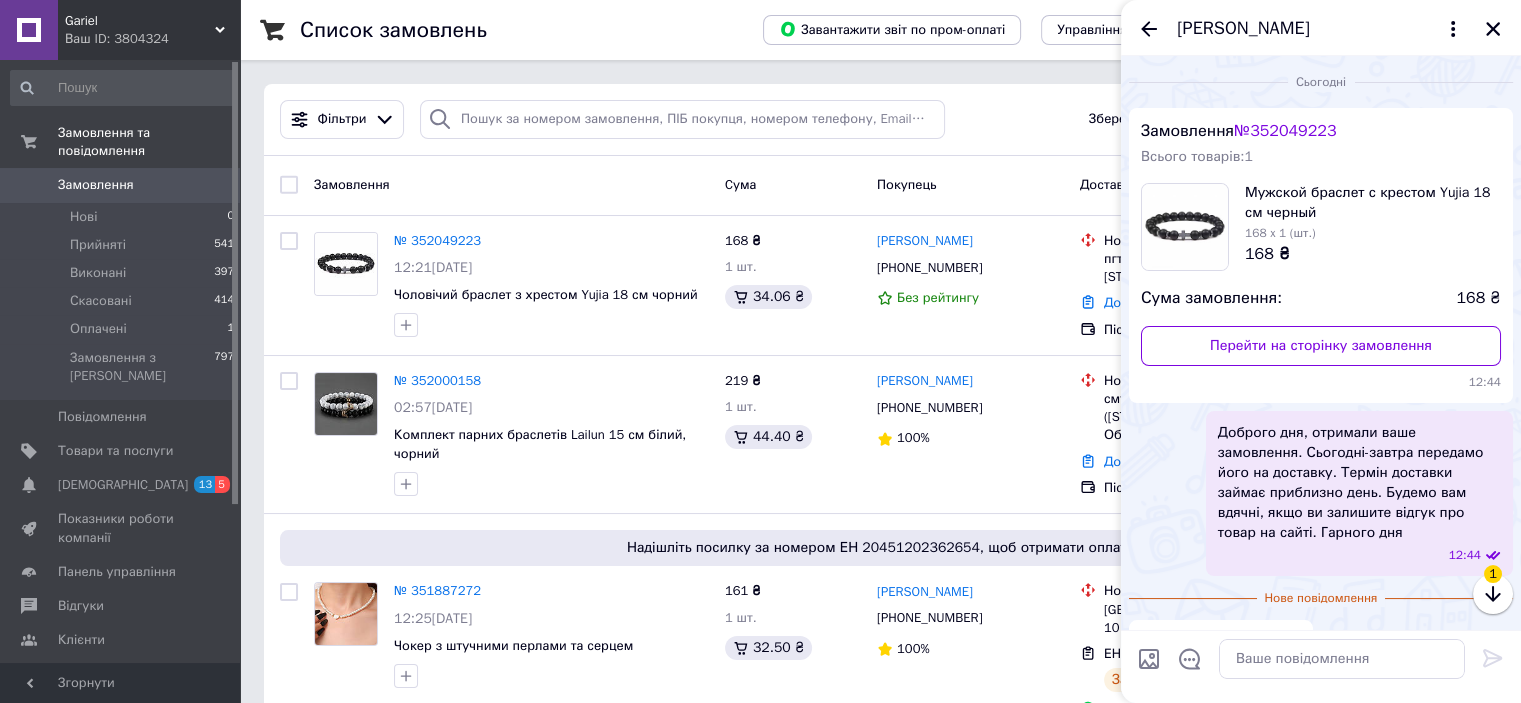 scroll, scrollTop: 43, scrollLeft: 0, axis: vertical 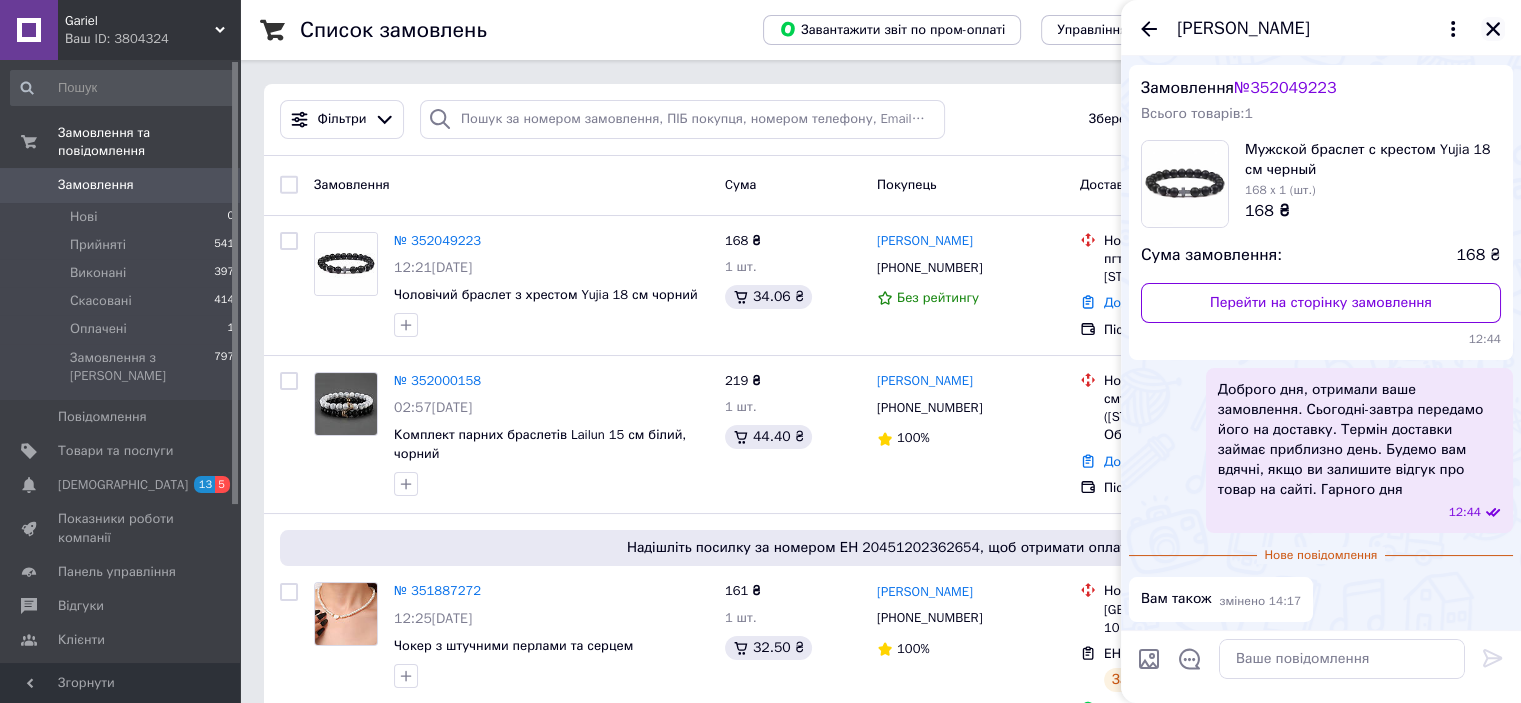 click 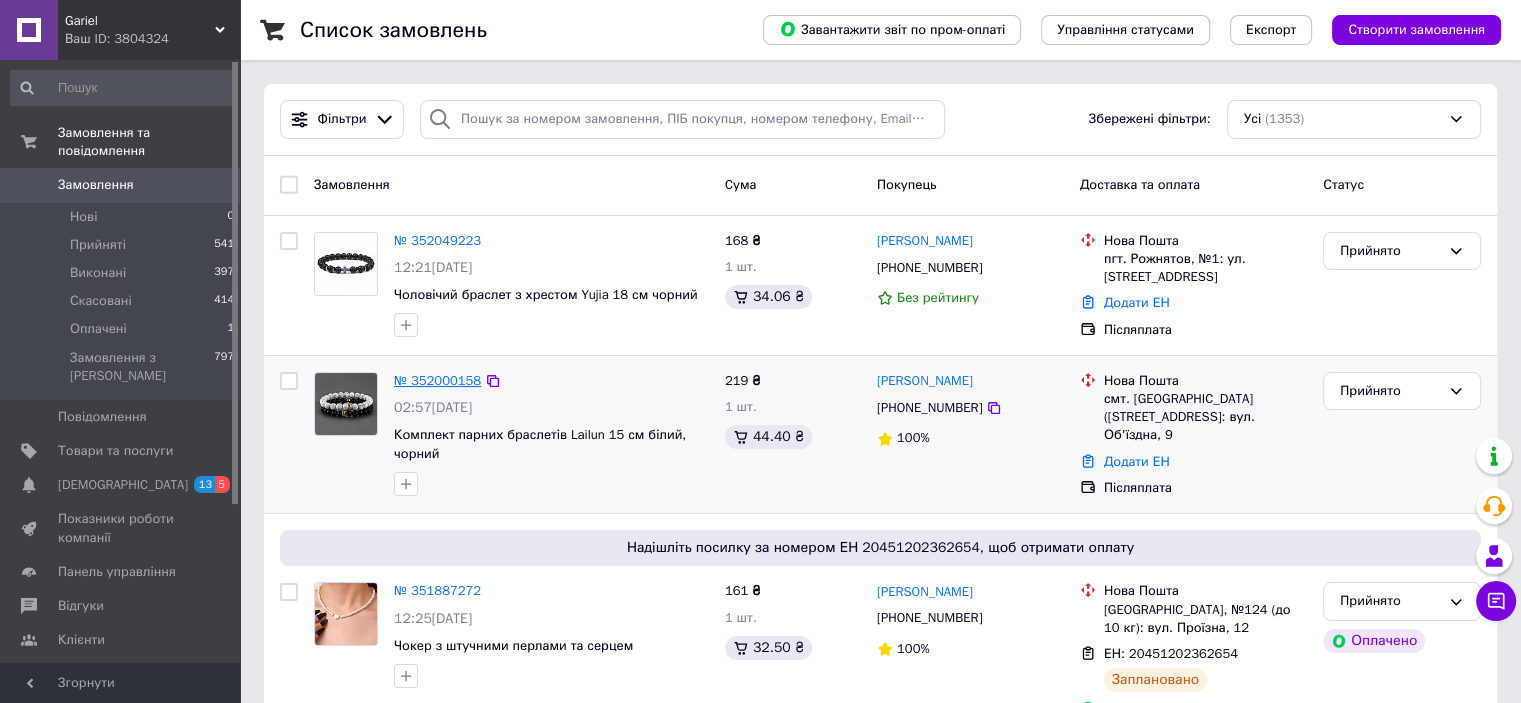 click on "№ 352000158" at bounding box center (437, 380) 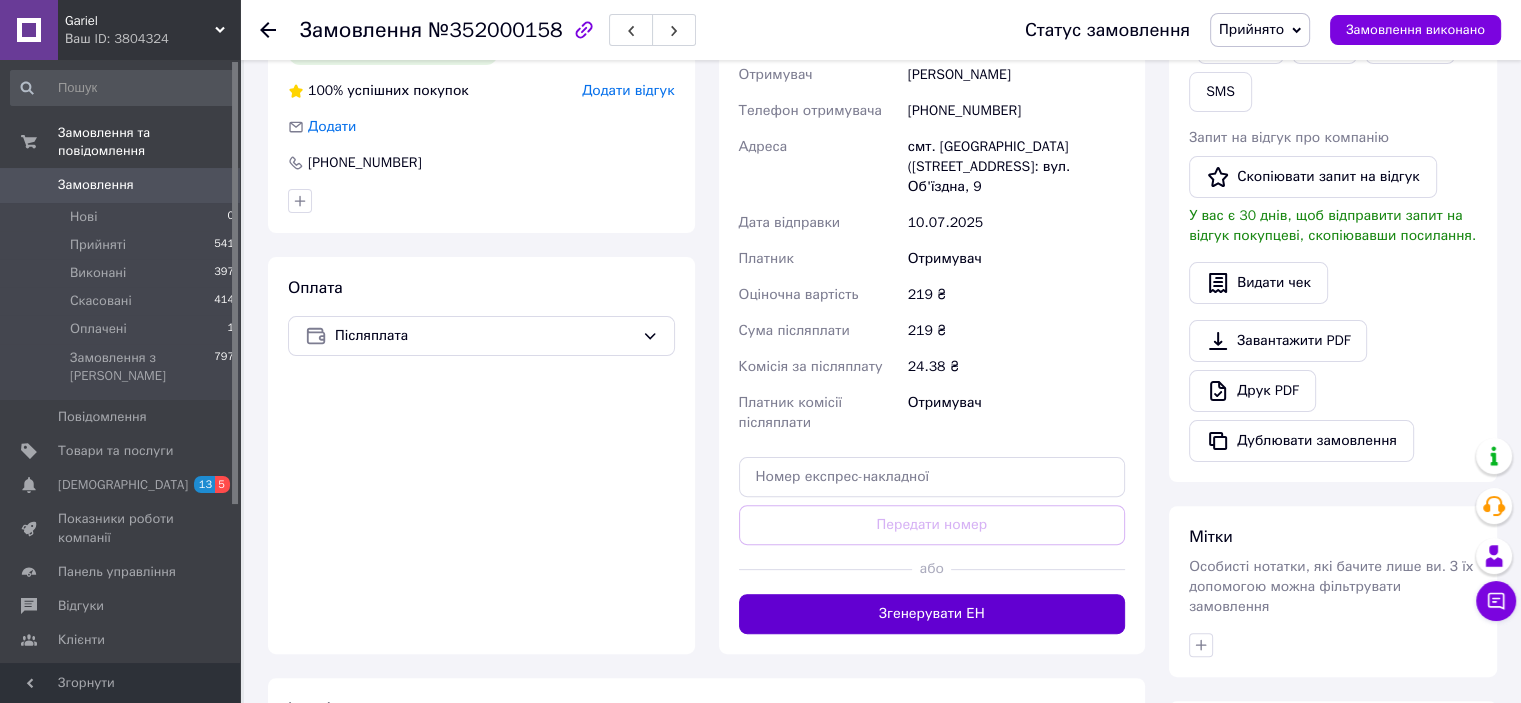 scroll, scrollTop: 500, scrollLeft: 0, axis: vertical 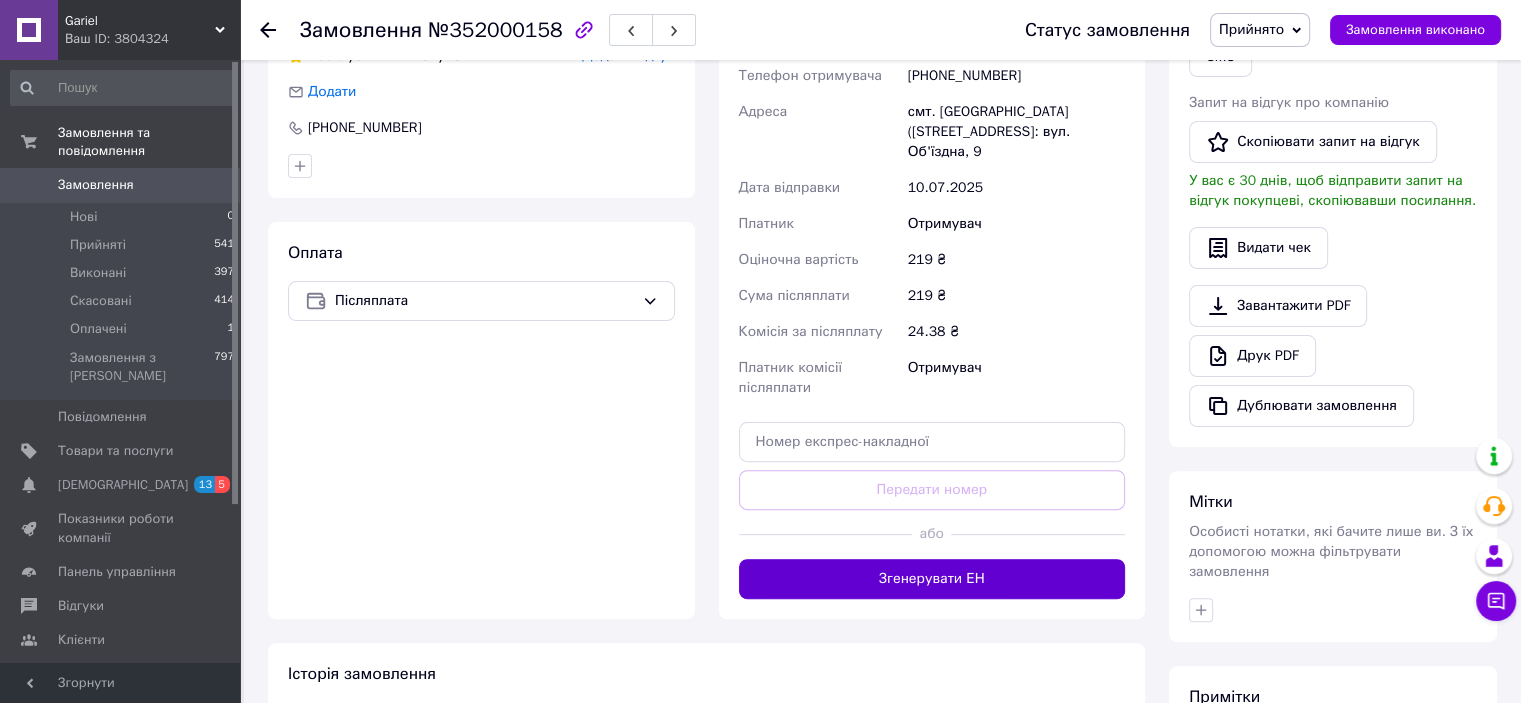 click on "Згенерувати ЕН" at bounding box center [932, 579] 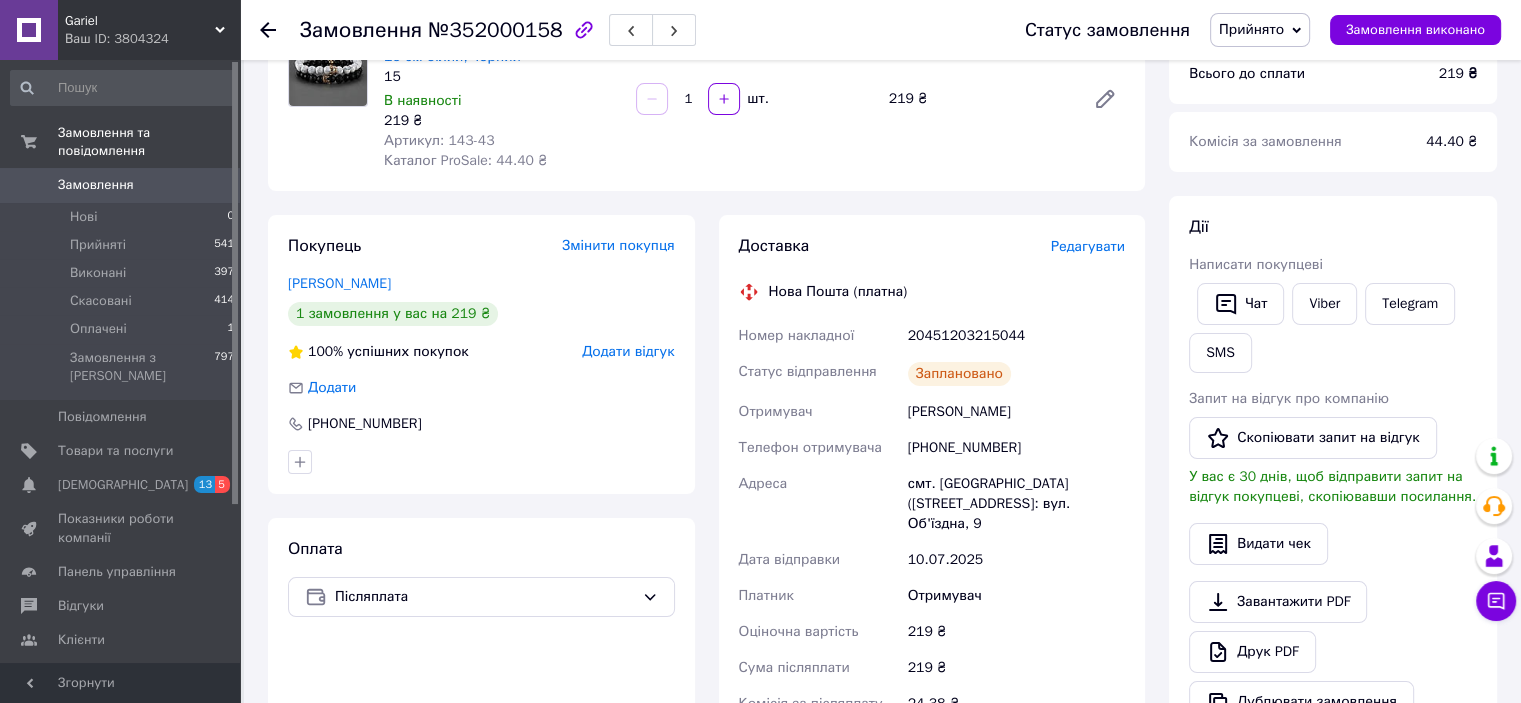 scroll, scrollTop: 200, scrollLeft: 0, axis: vertical 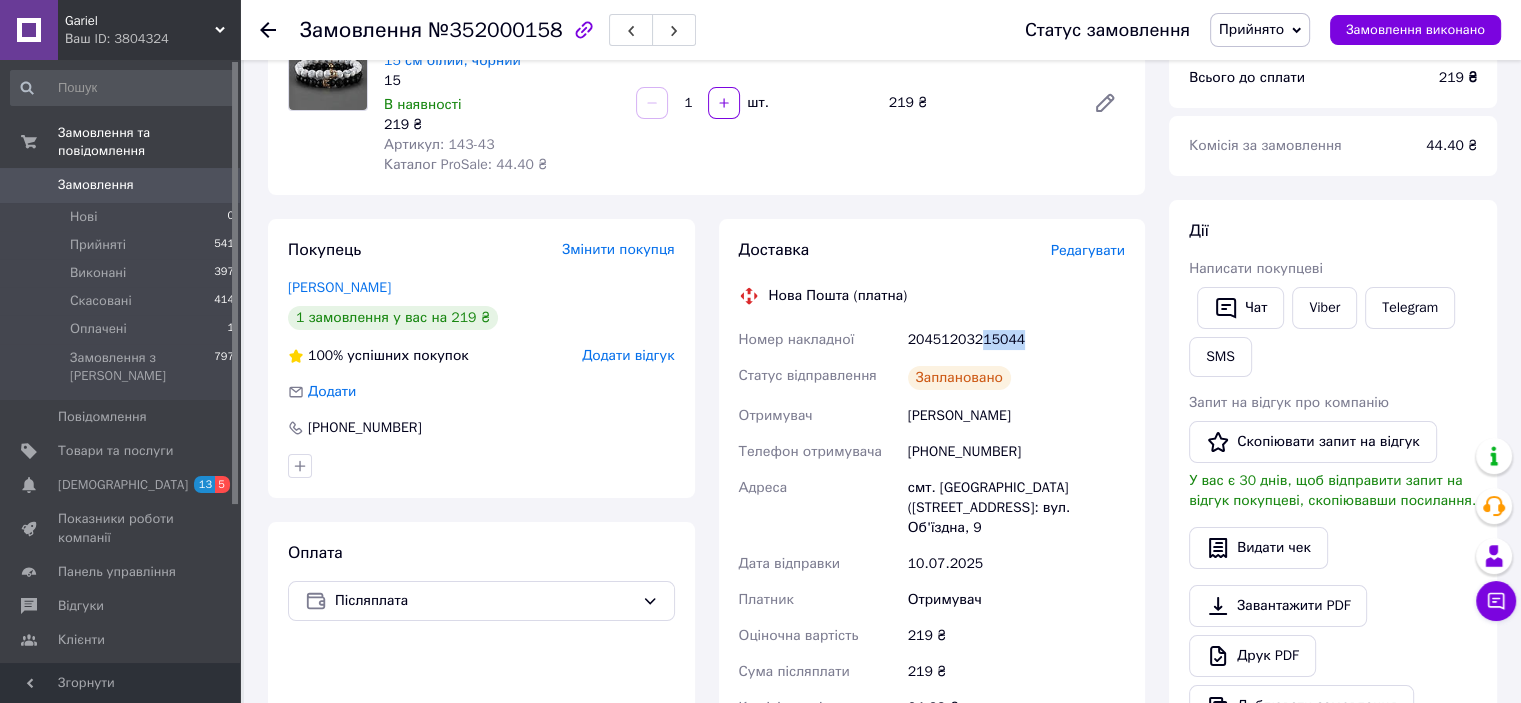 drag, startPoint x: 1040, startPoint y: 342, endPoint x: 976, endPoint y: 345, distance: 64.070274 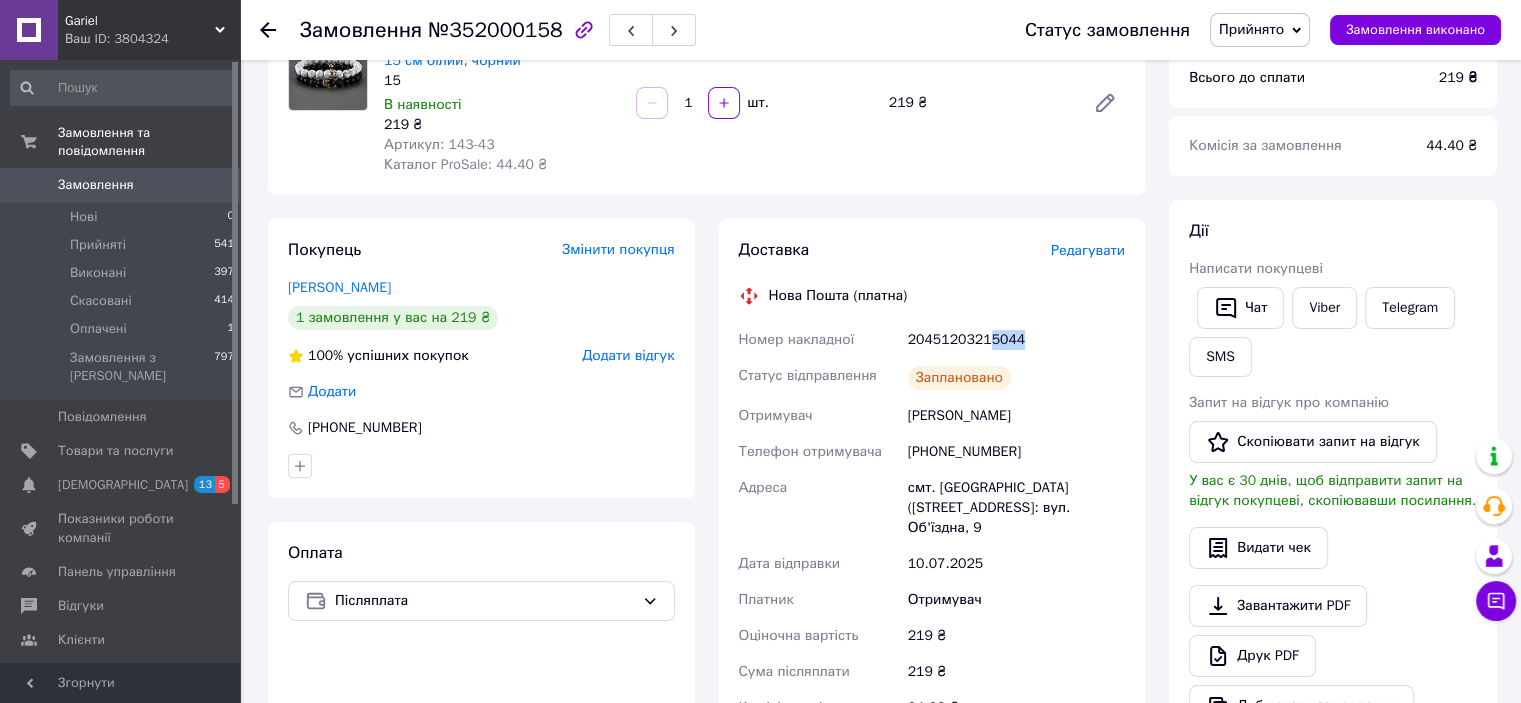 drag, startPoint x: 1023, startPoint y: 337, endPoint x: 980, endPoint y: 337, distance: 43 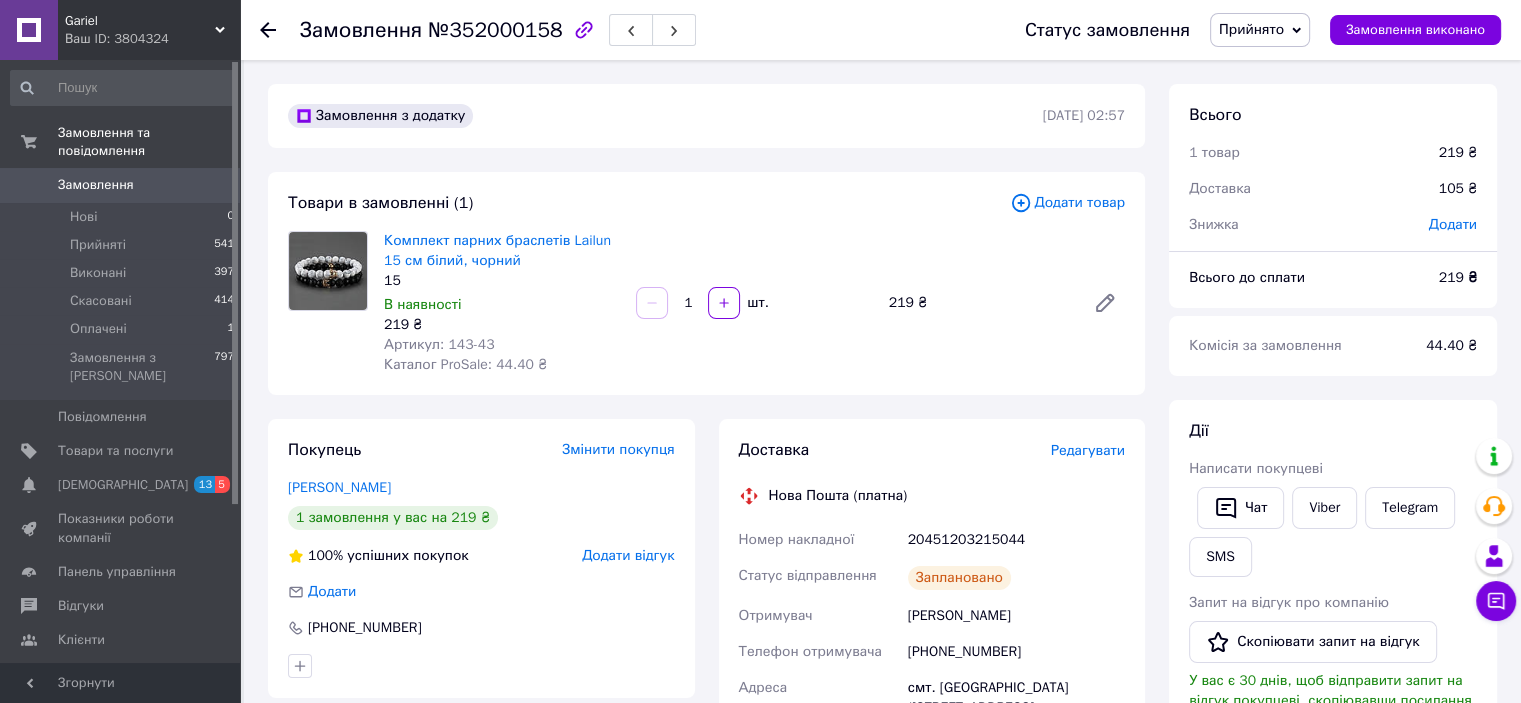 click 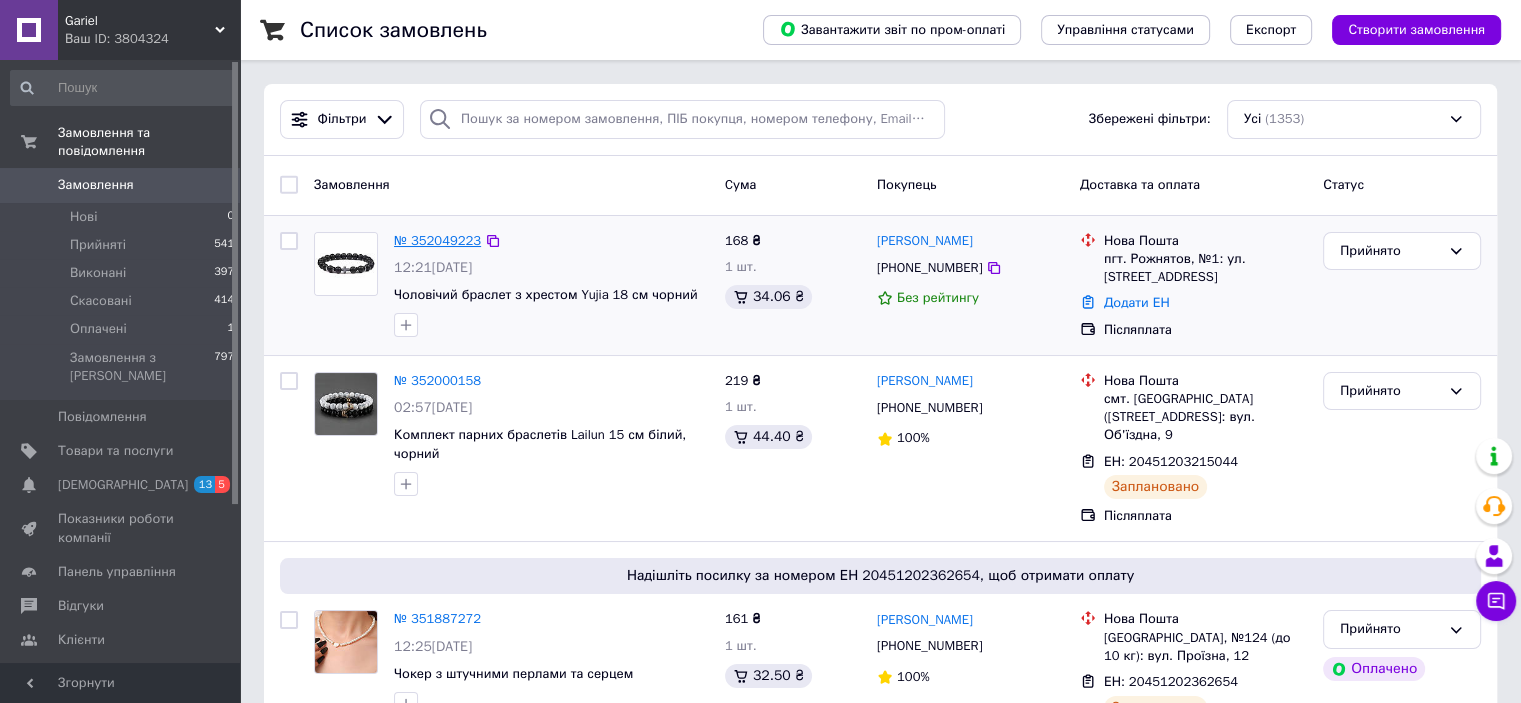 click on "№ 352049223" at bounding box center (437, 240) 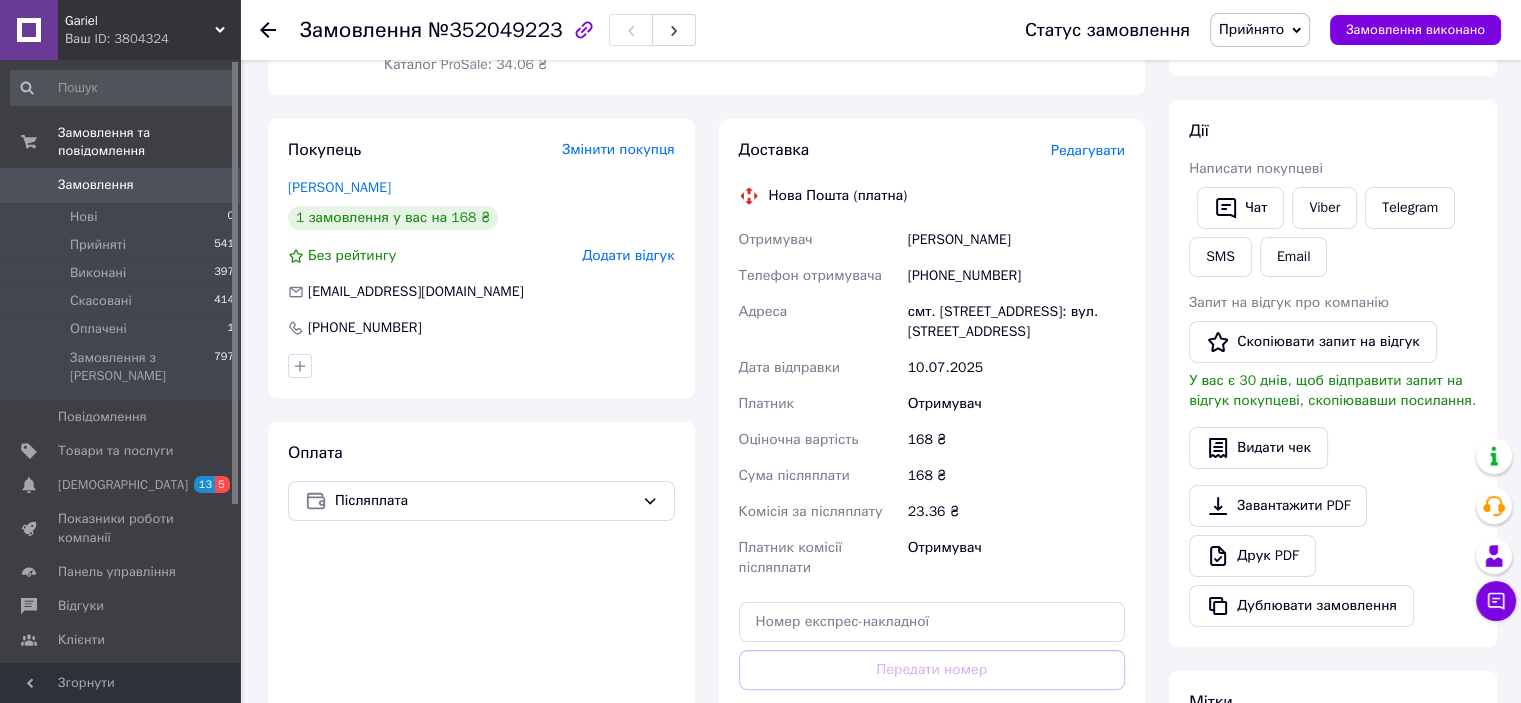scroll, scrollTop: 500, scrollLeft: 0, axis: vertical 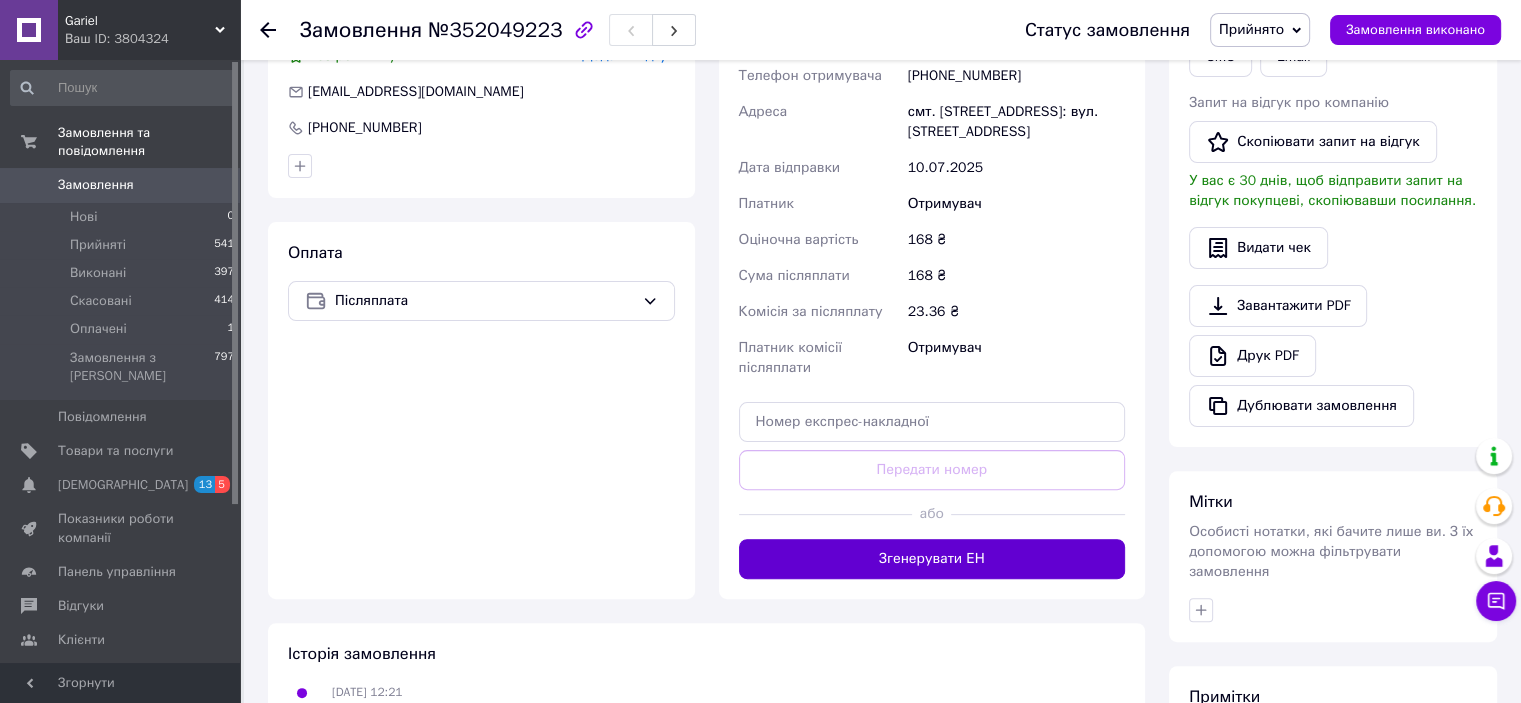 click on "Згенерувати ЕН" at bounding box center (932, 559) 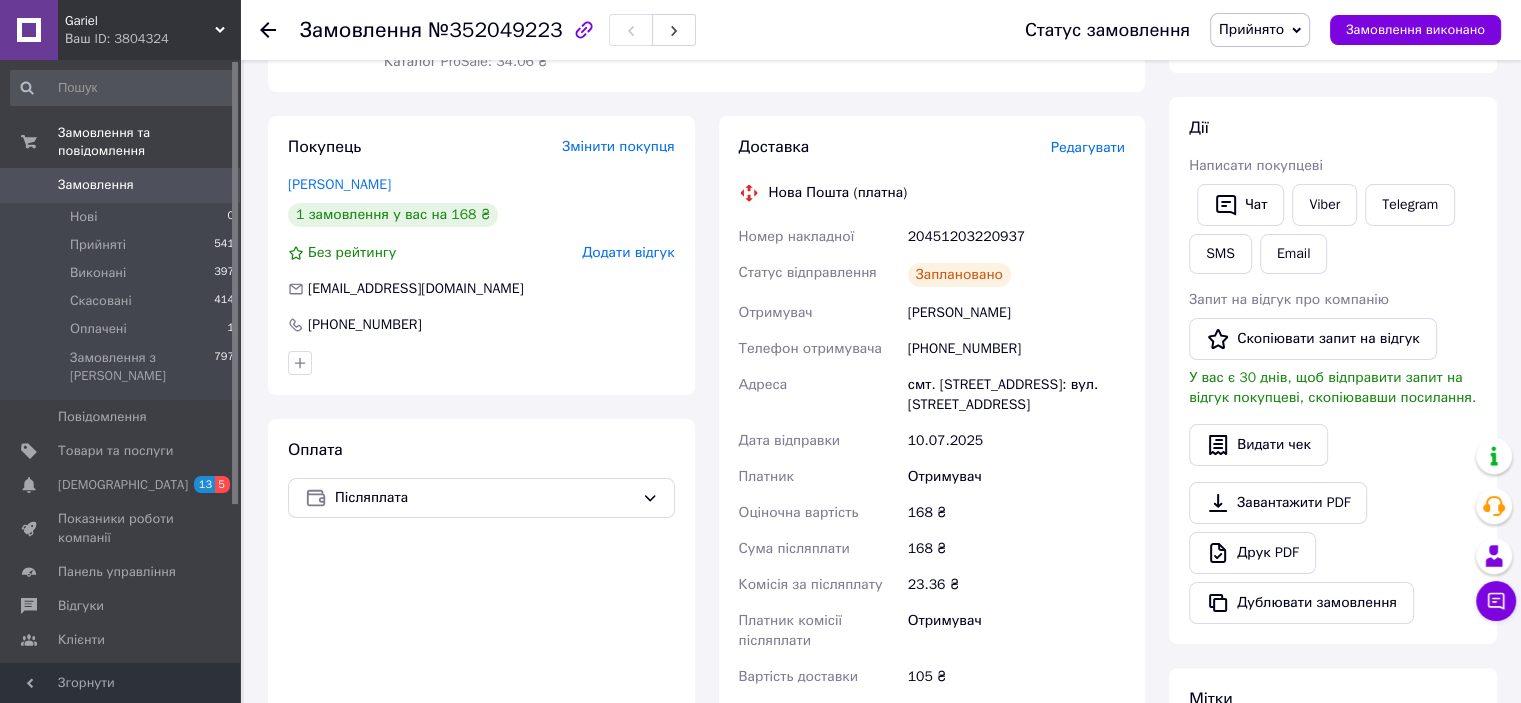 scroll, scrollTop: 300, scrollLeft: 0, axis: vertical 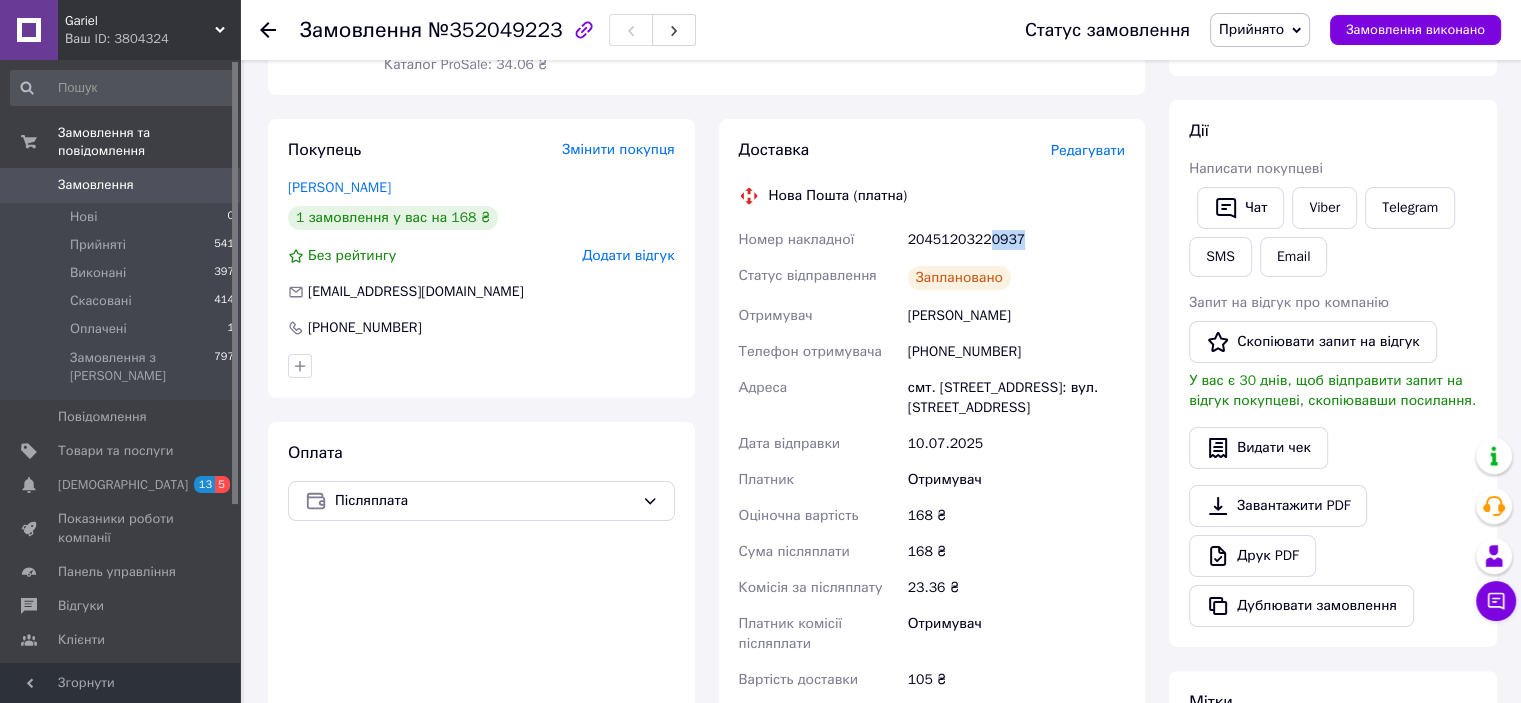 drag, startPoint x: 1002, startPoint y: 238, endPoint x: 983, endPoint y: 241, distance: 19.235384 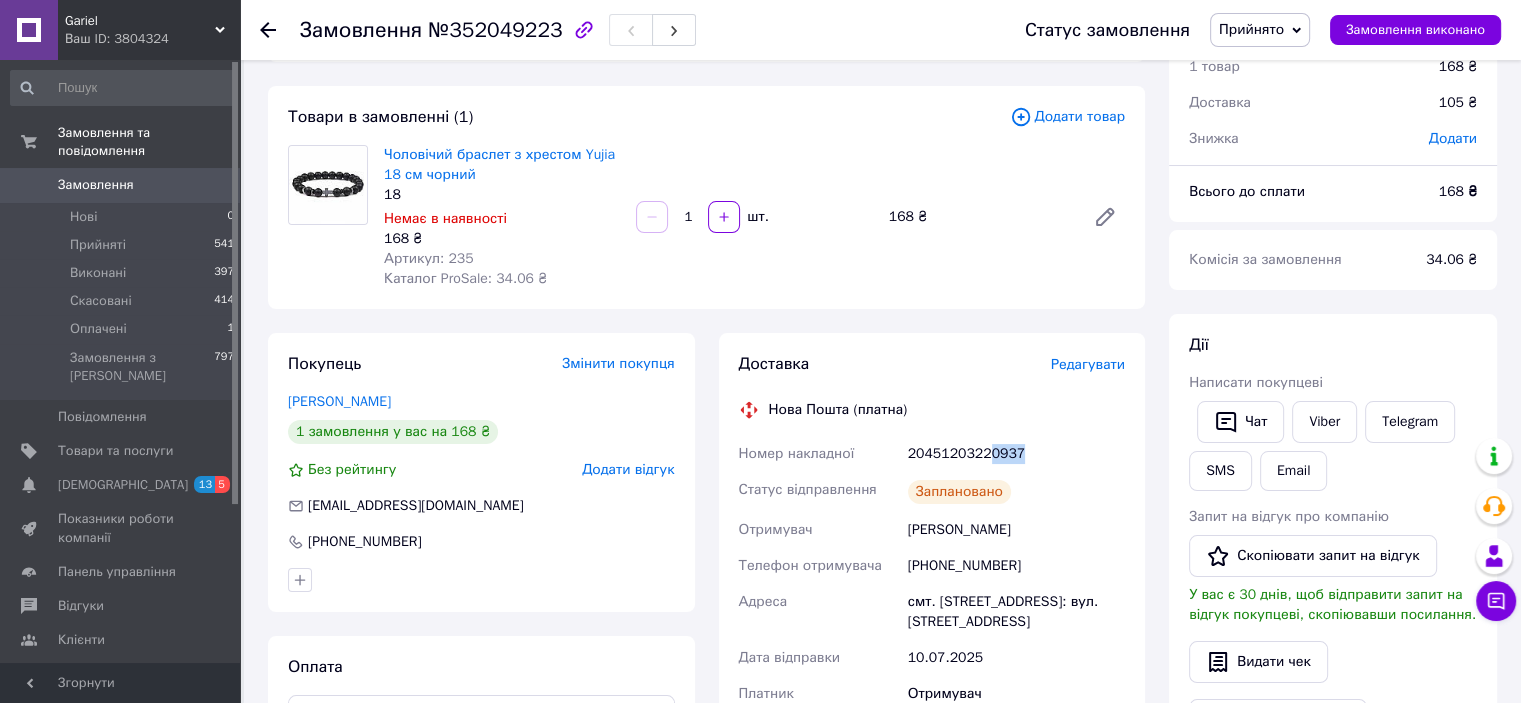 scroll, scrollTop: 0, scrollLeft: 0, axis: both 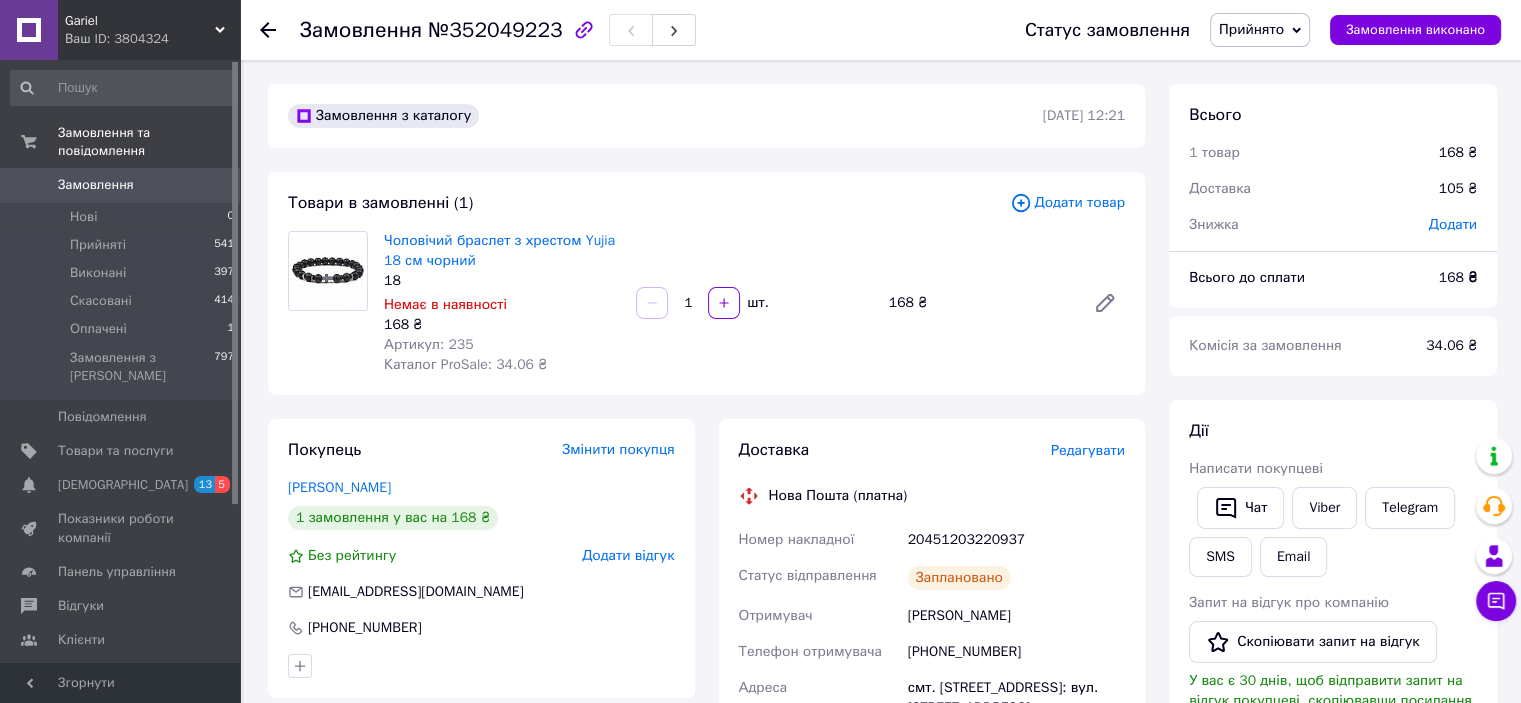 click on "Замовлення №352049223 Статус замовлення Прийнято Виконано Скасовано Оплачено Замовлення виконано" at bounding box center [880, 30] 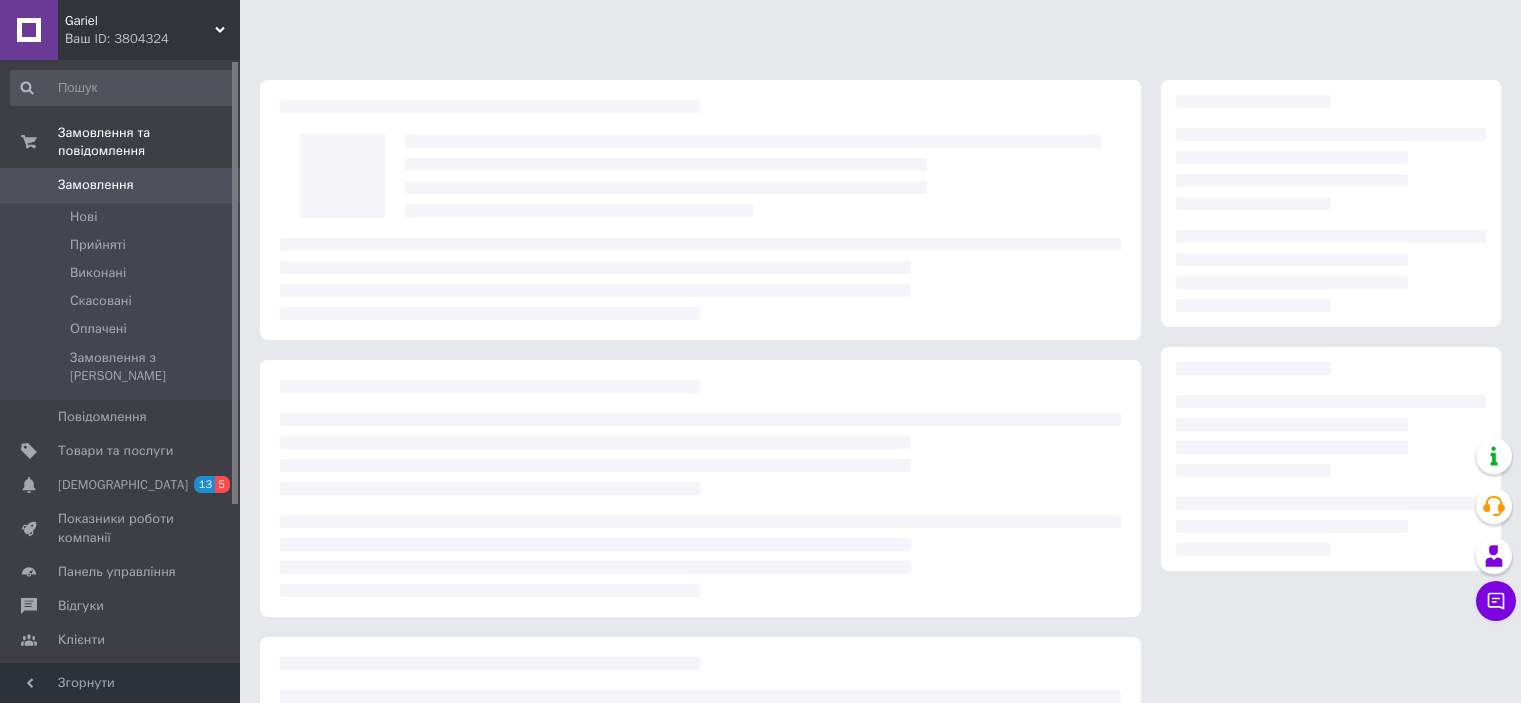 scroll, scrollTop: 0, scrollLeft: 0, axis: both 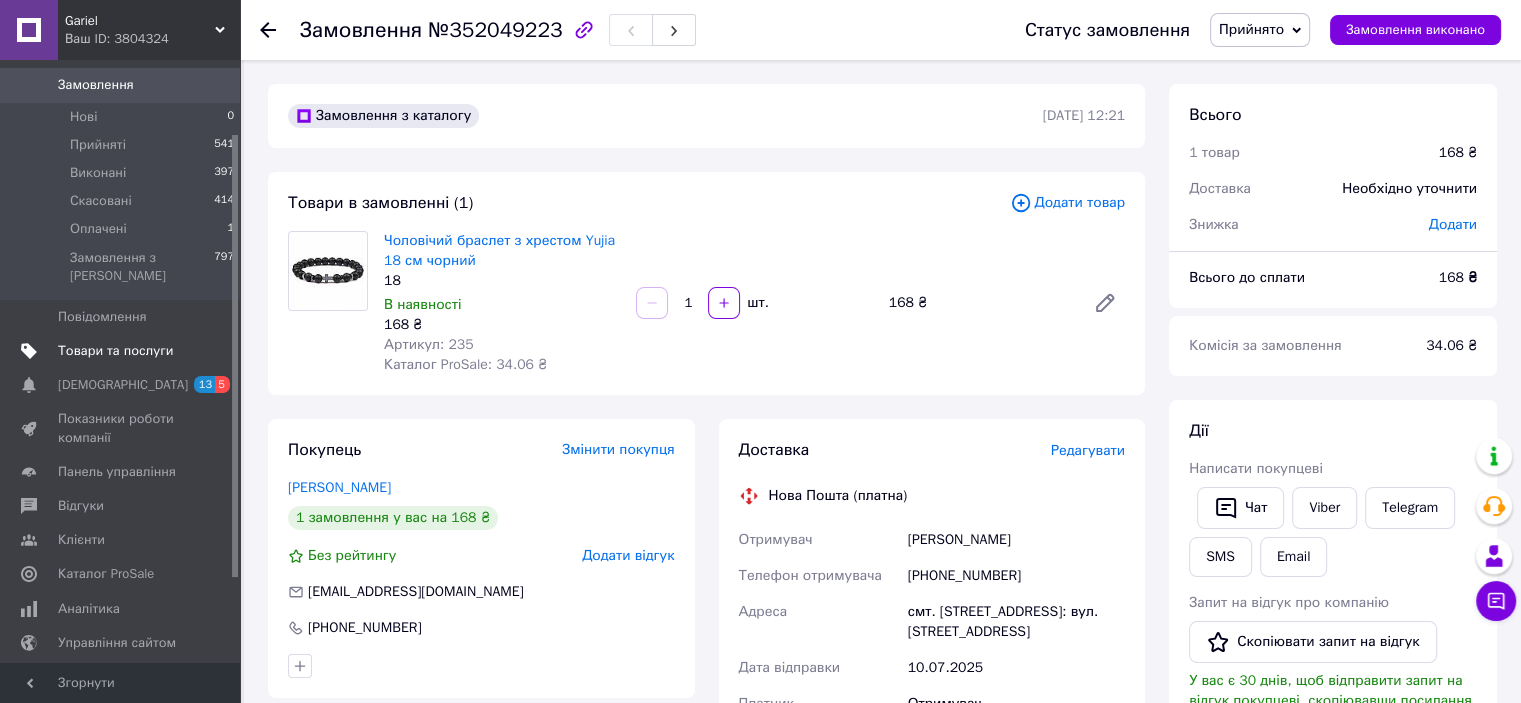 click on "Товари та послуги" at bounding box center (115, 351) 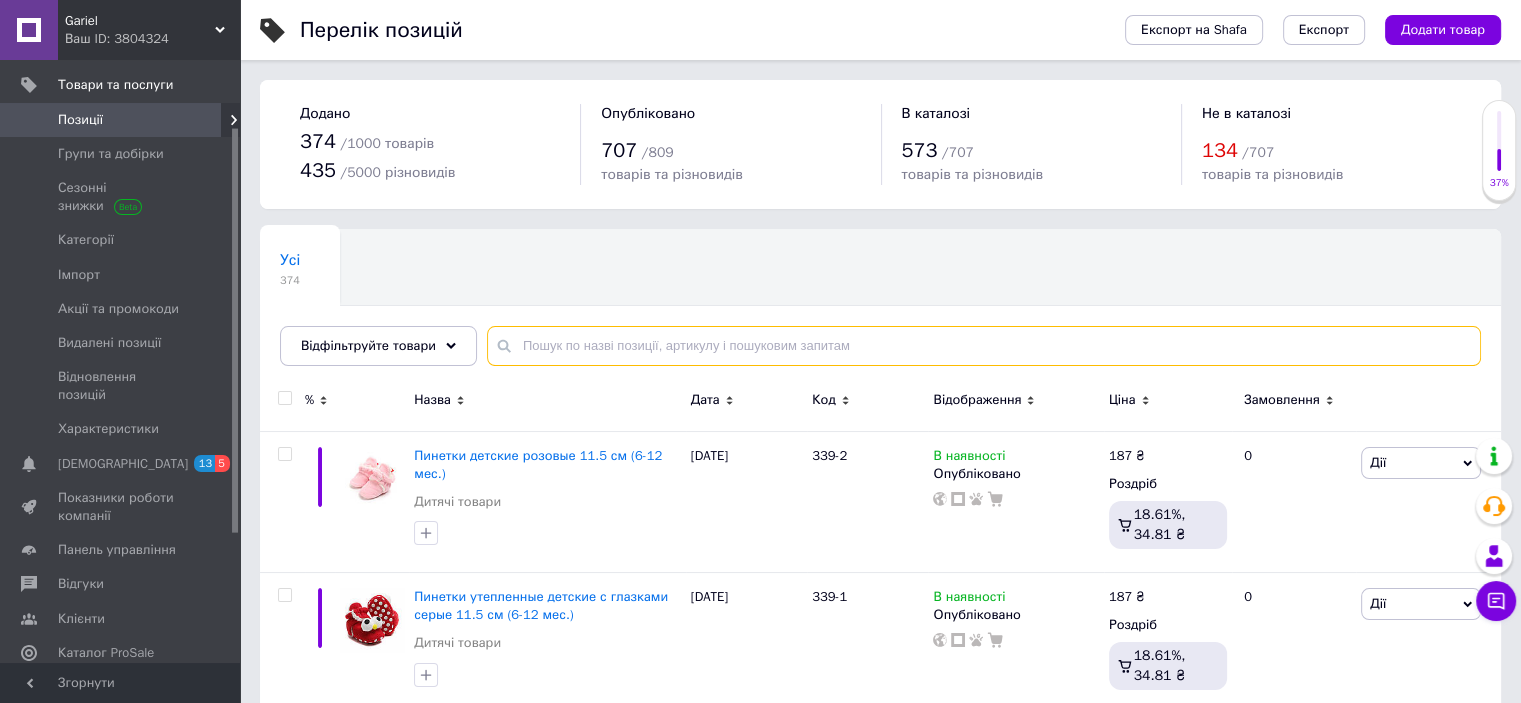 click at bounding box center [984, 346] 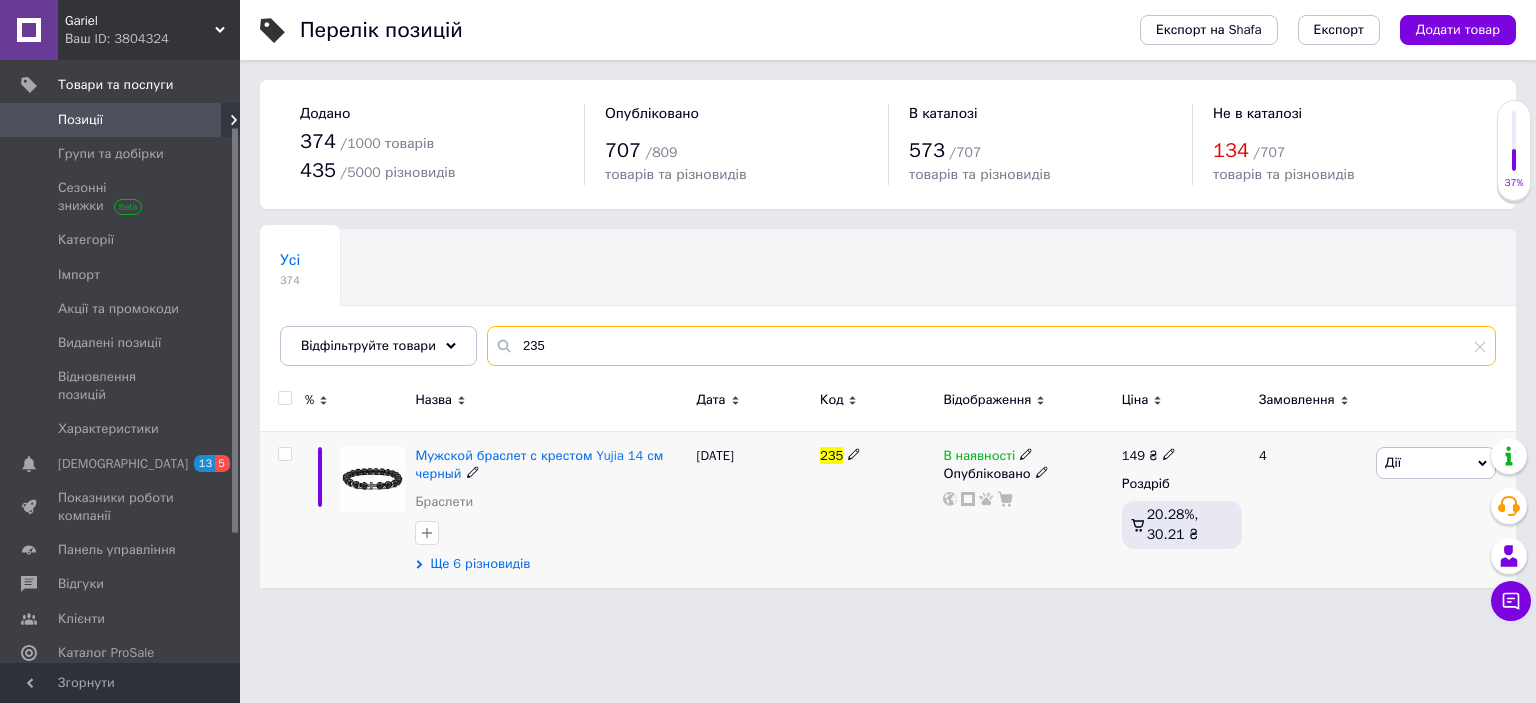 type on "235" 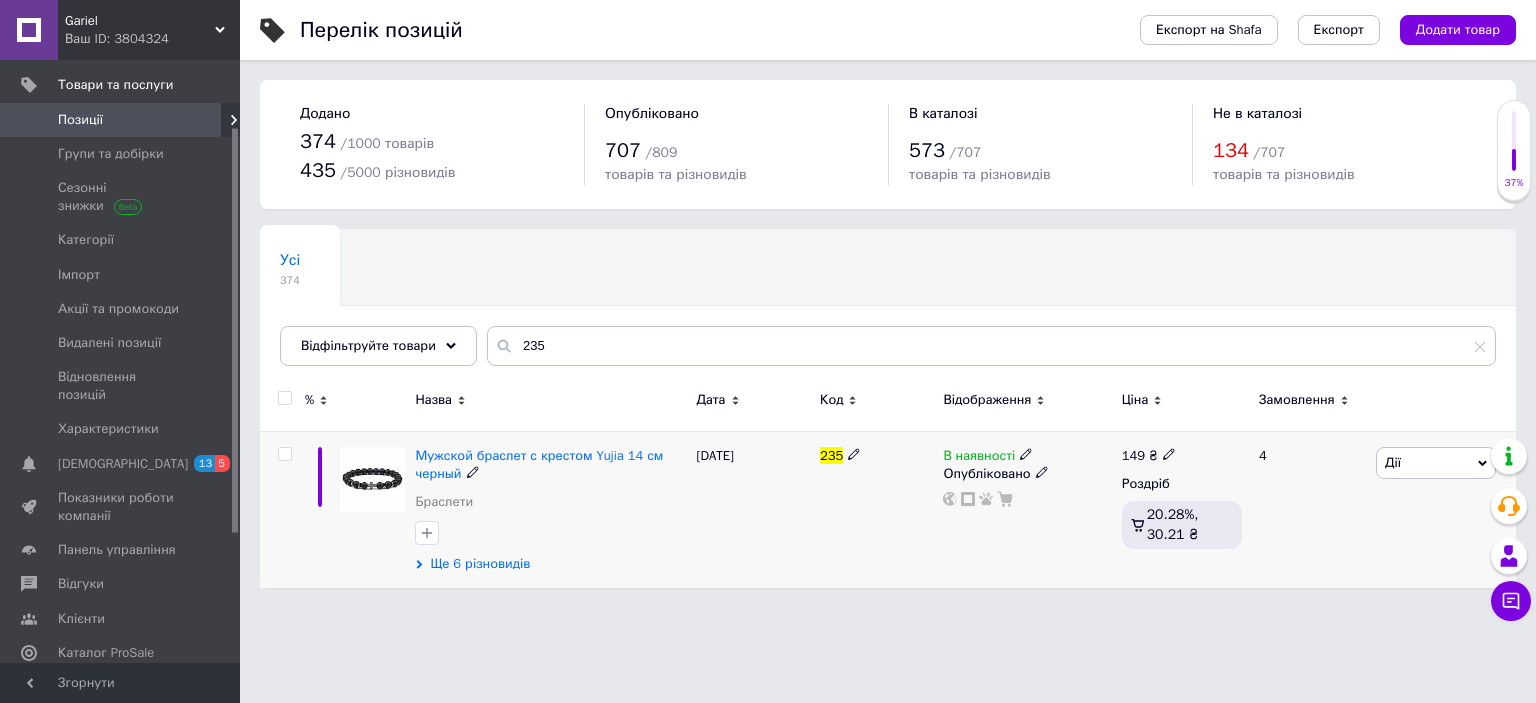 click 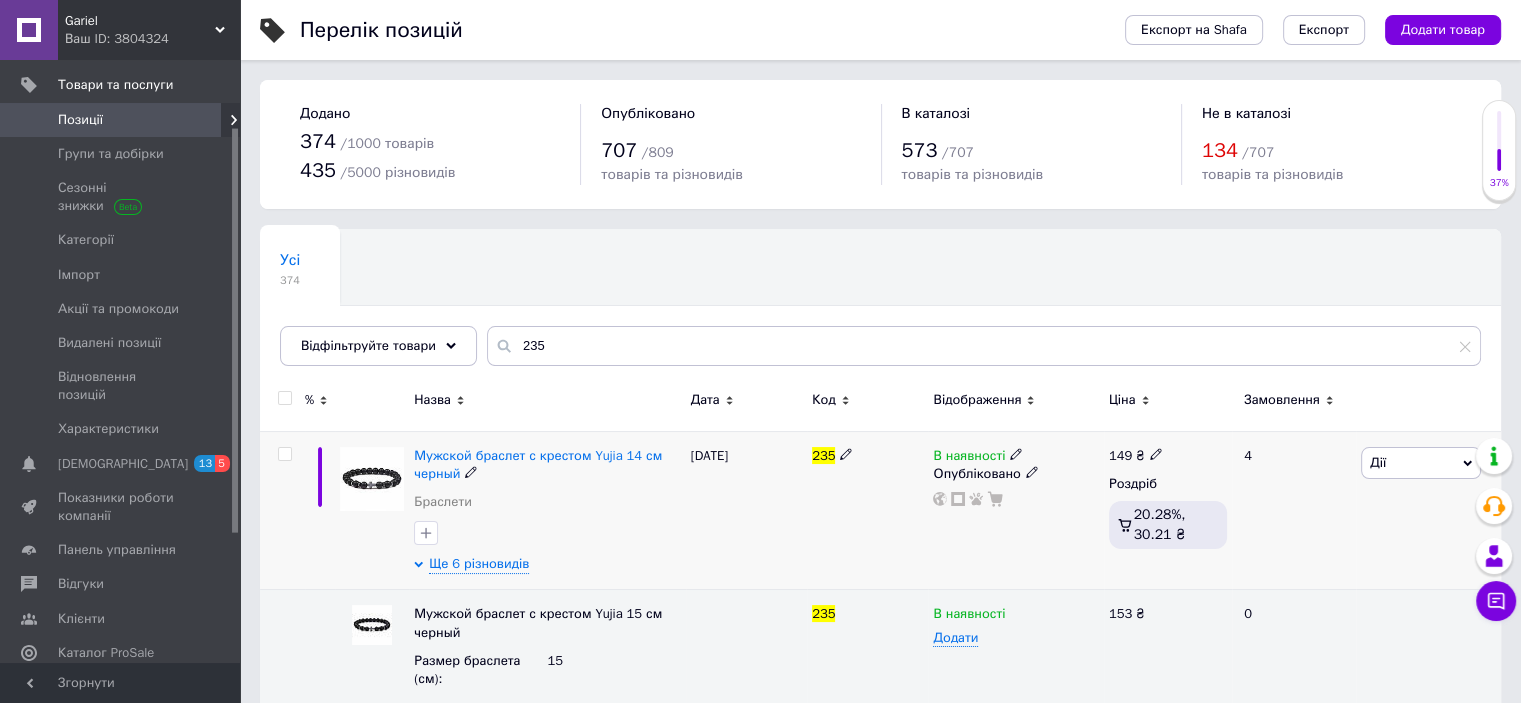 click 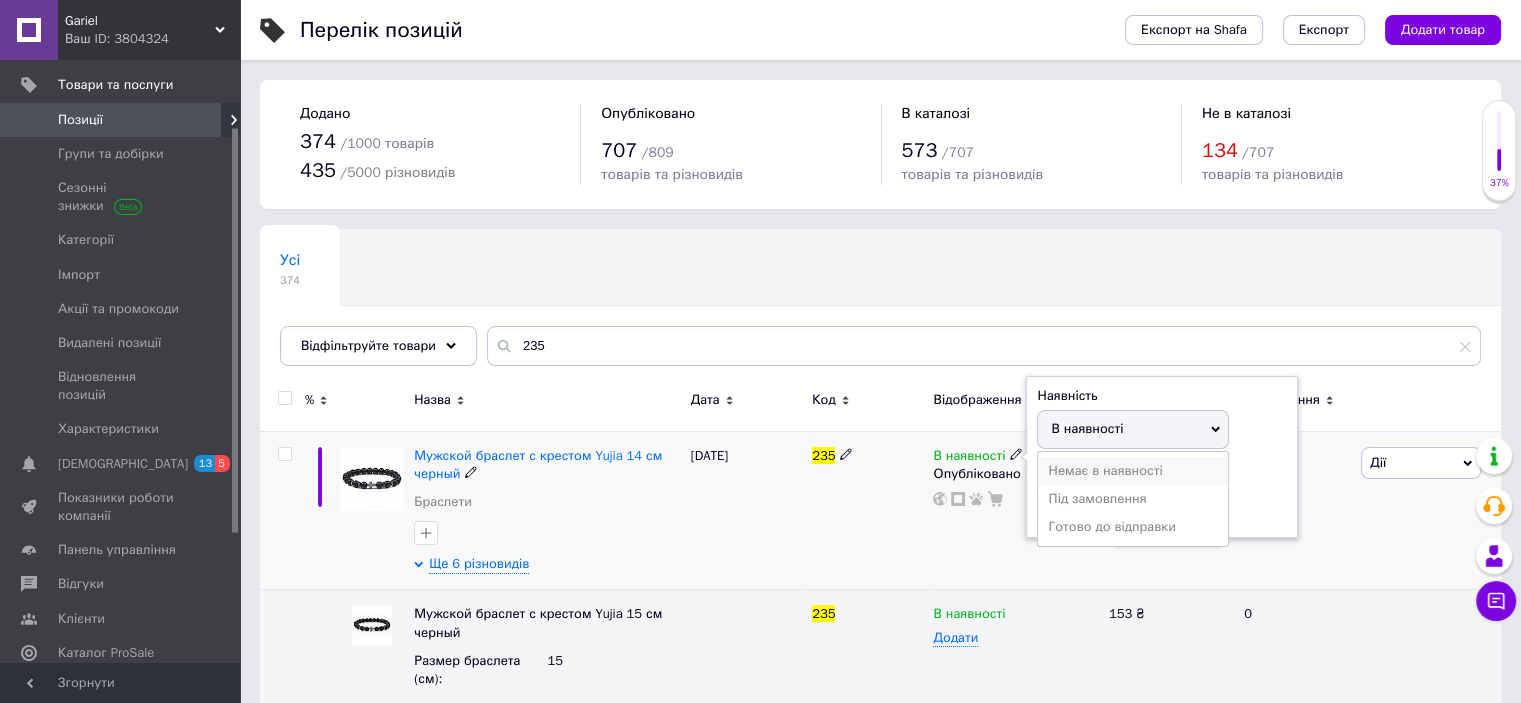 click on "Немає в наявності" at bounding box center (1133, 471) 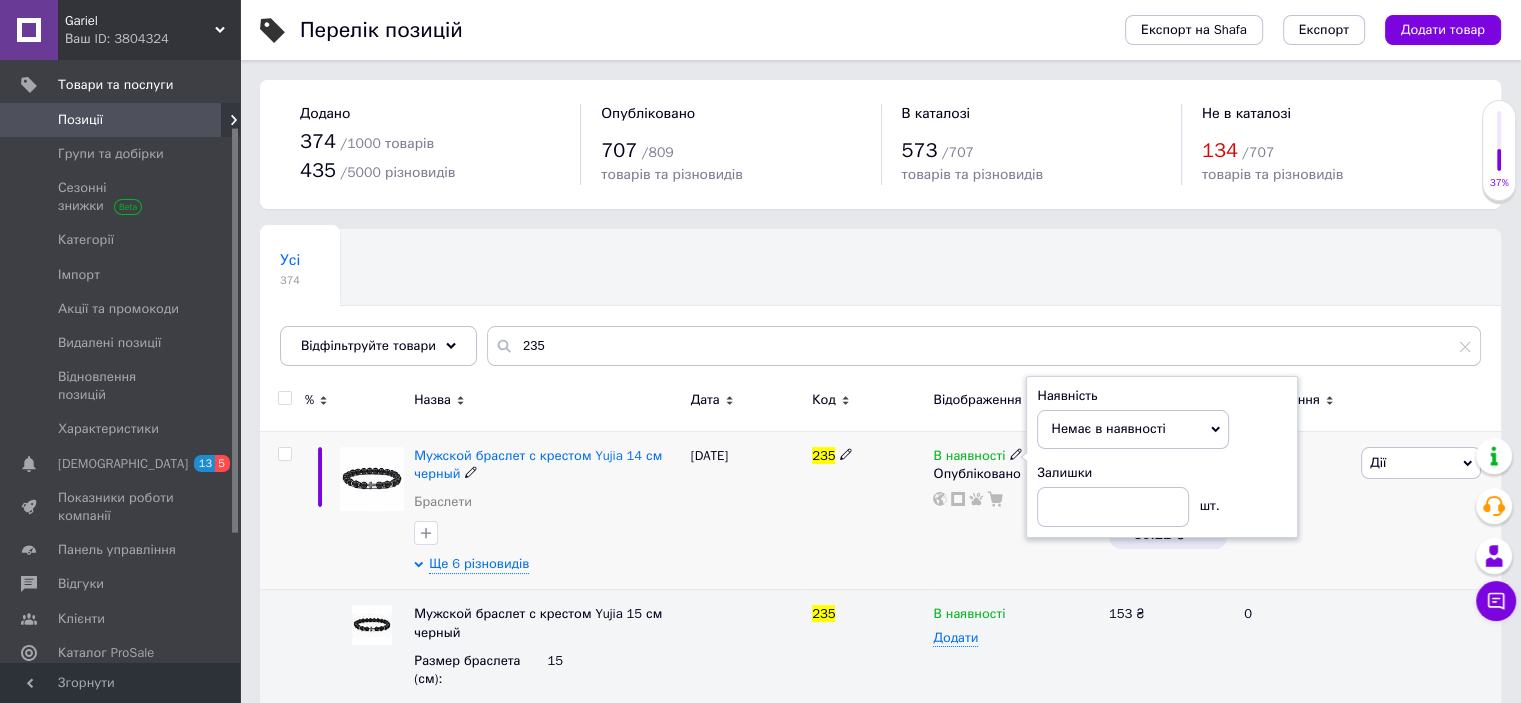 click on "235" at bounding box center (867, 510) 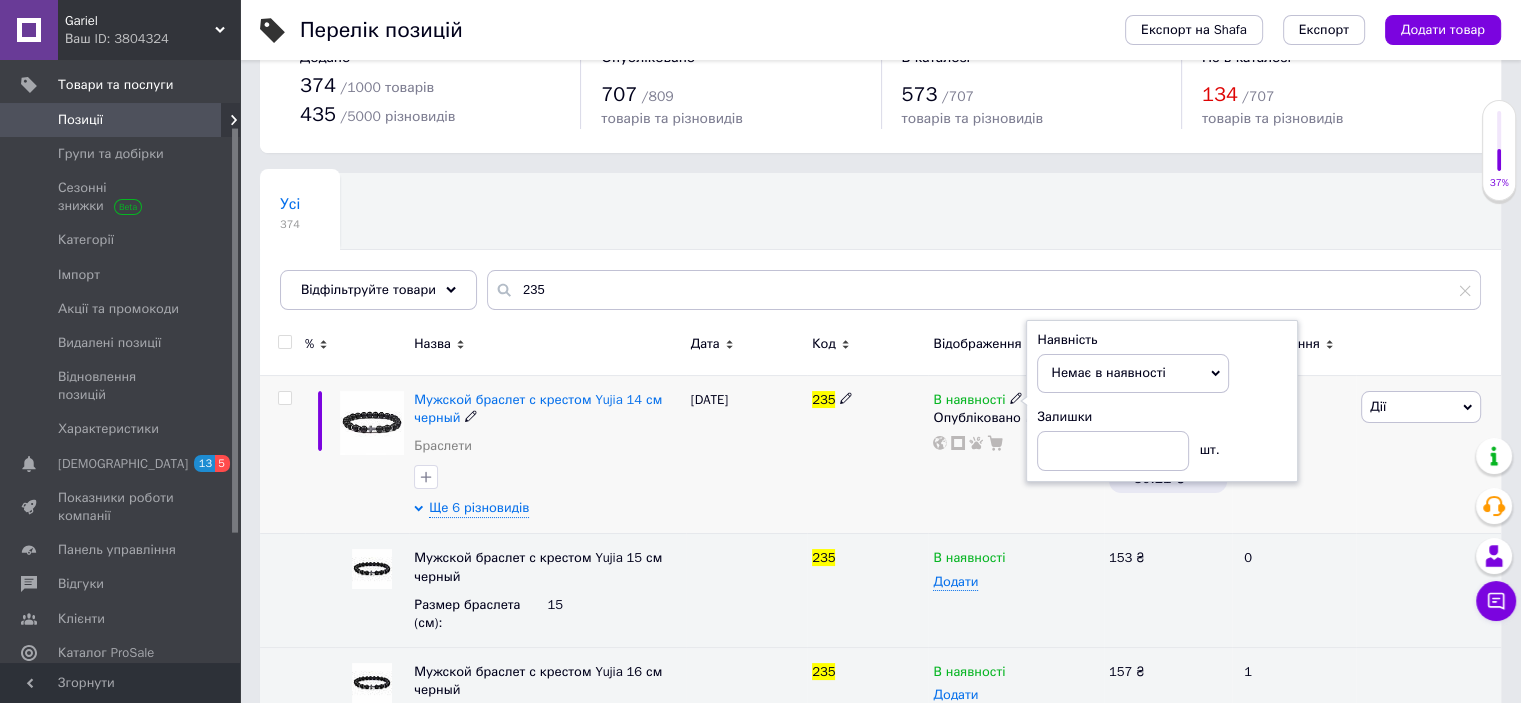 scroll, scrollTop: 100, scrollLeft: 0, axis: vertical 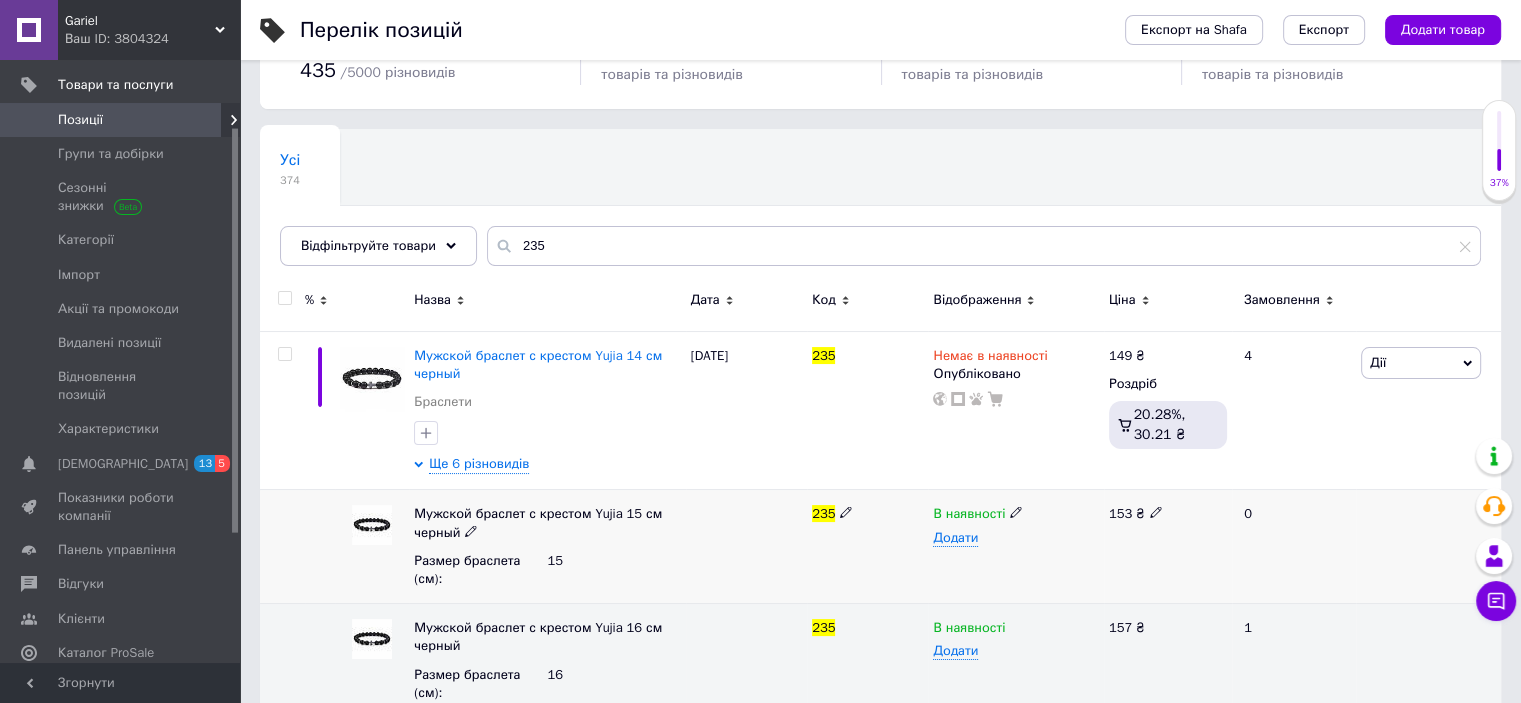 click 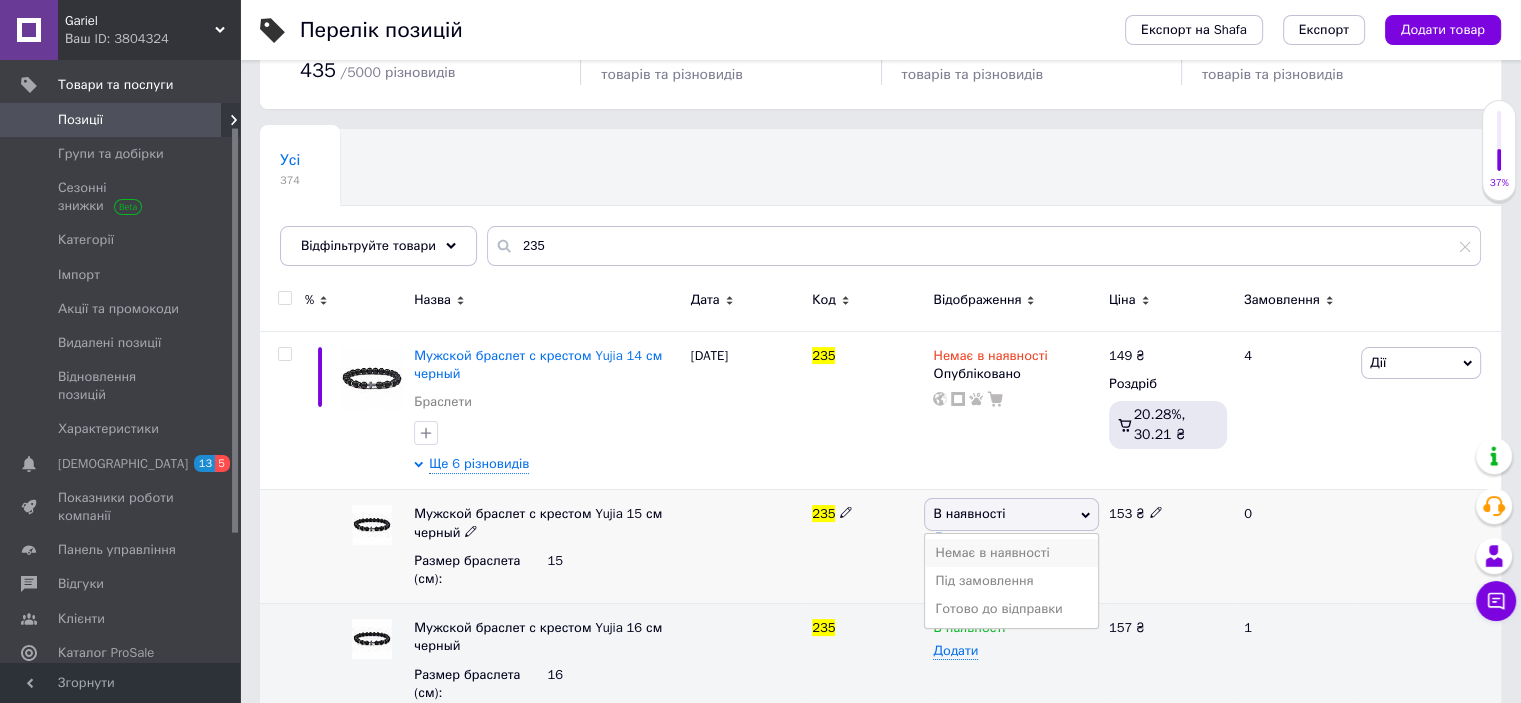 click on "Немає в наявності" at bounding box center (1011, 553) 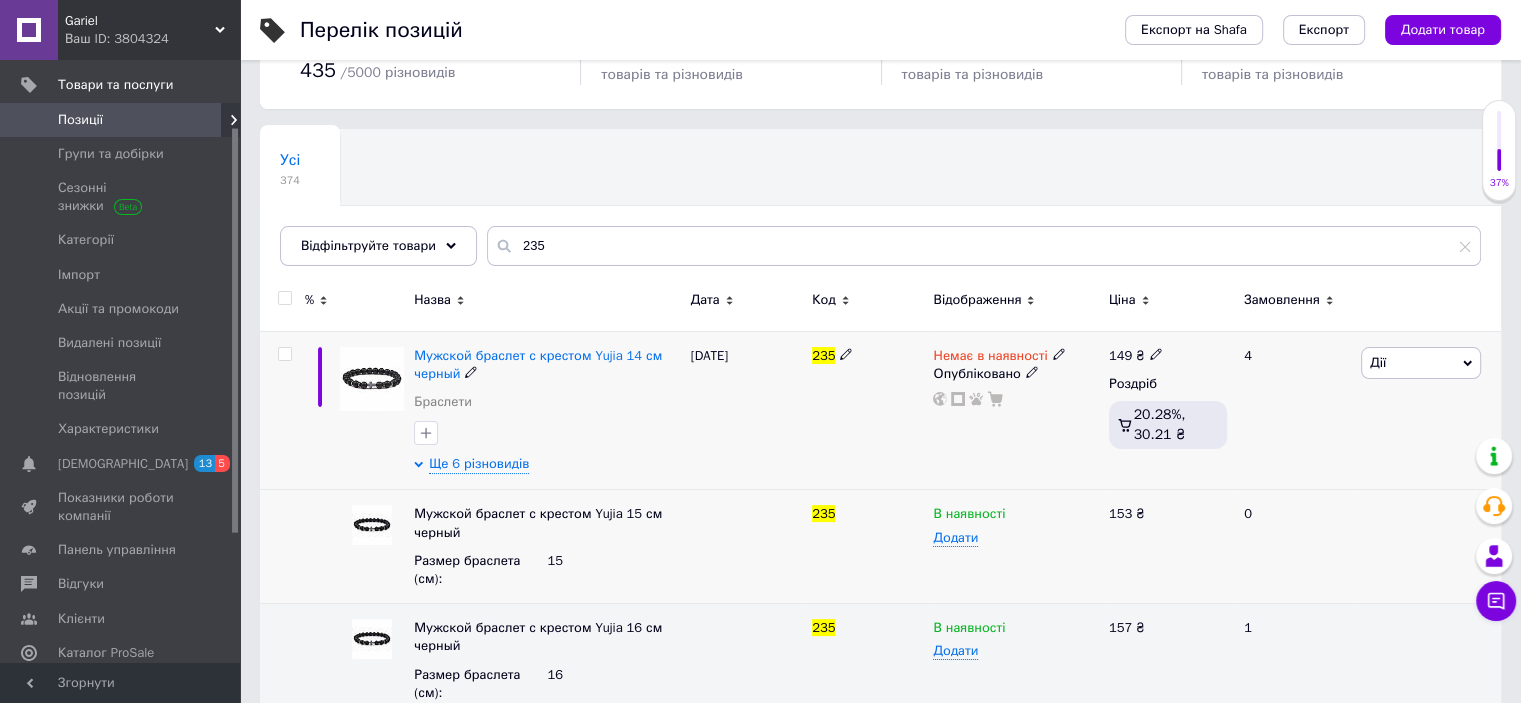 click at bounding box center [284, 354] 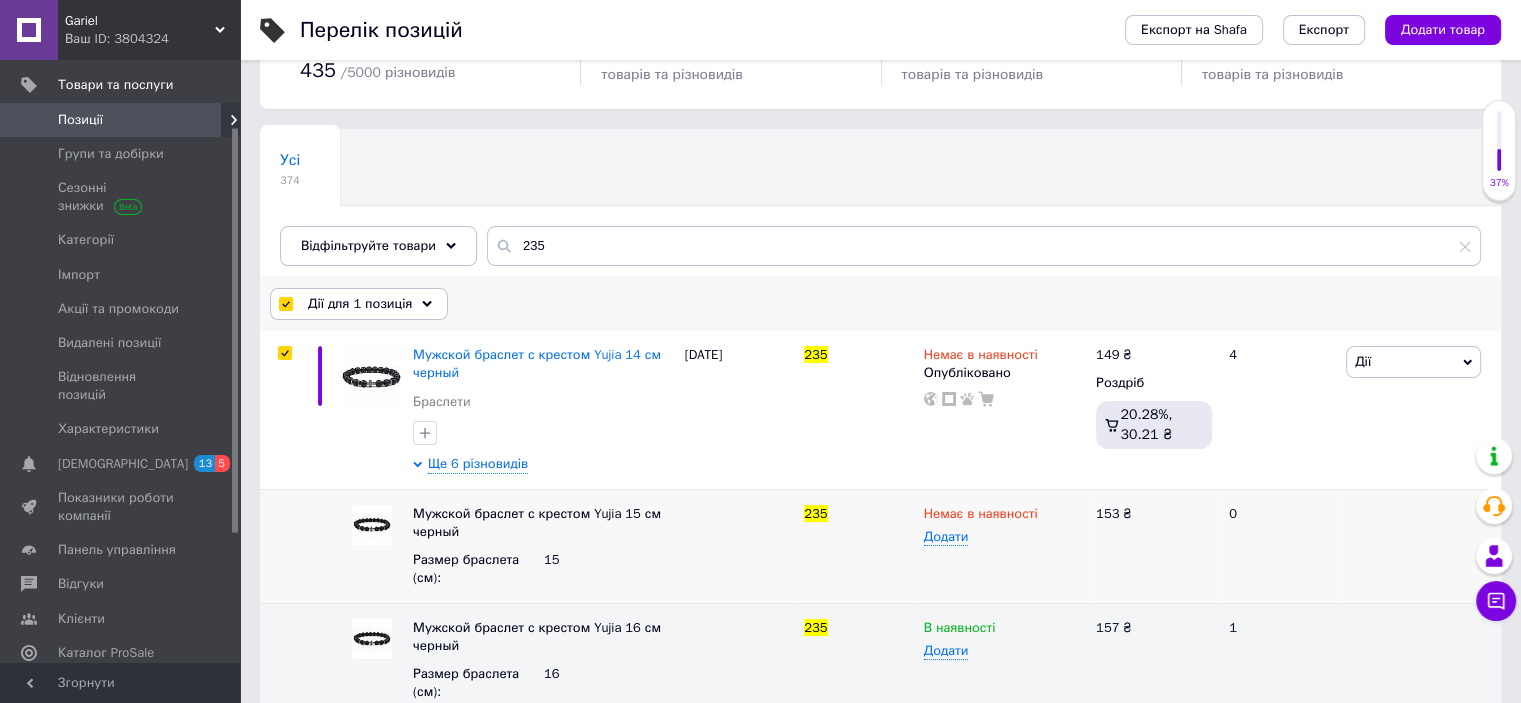 click 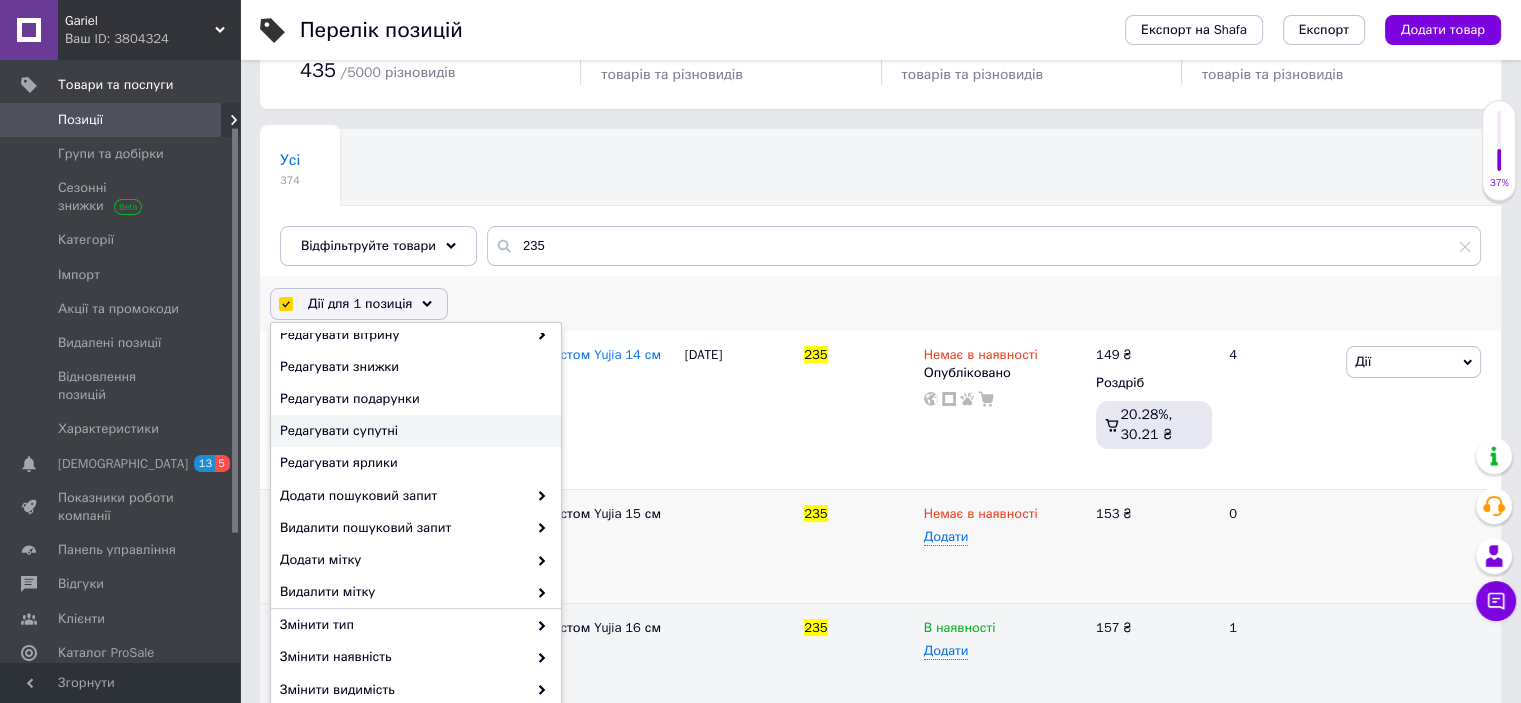 scroll, scrollTop: 222, scrollLeft: 0, axis: vertical 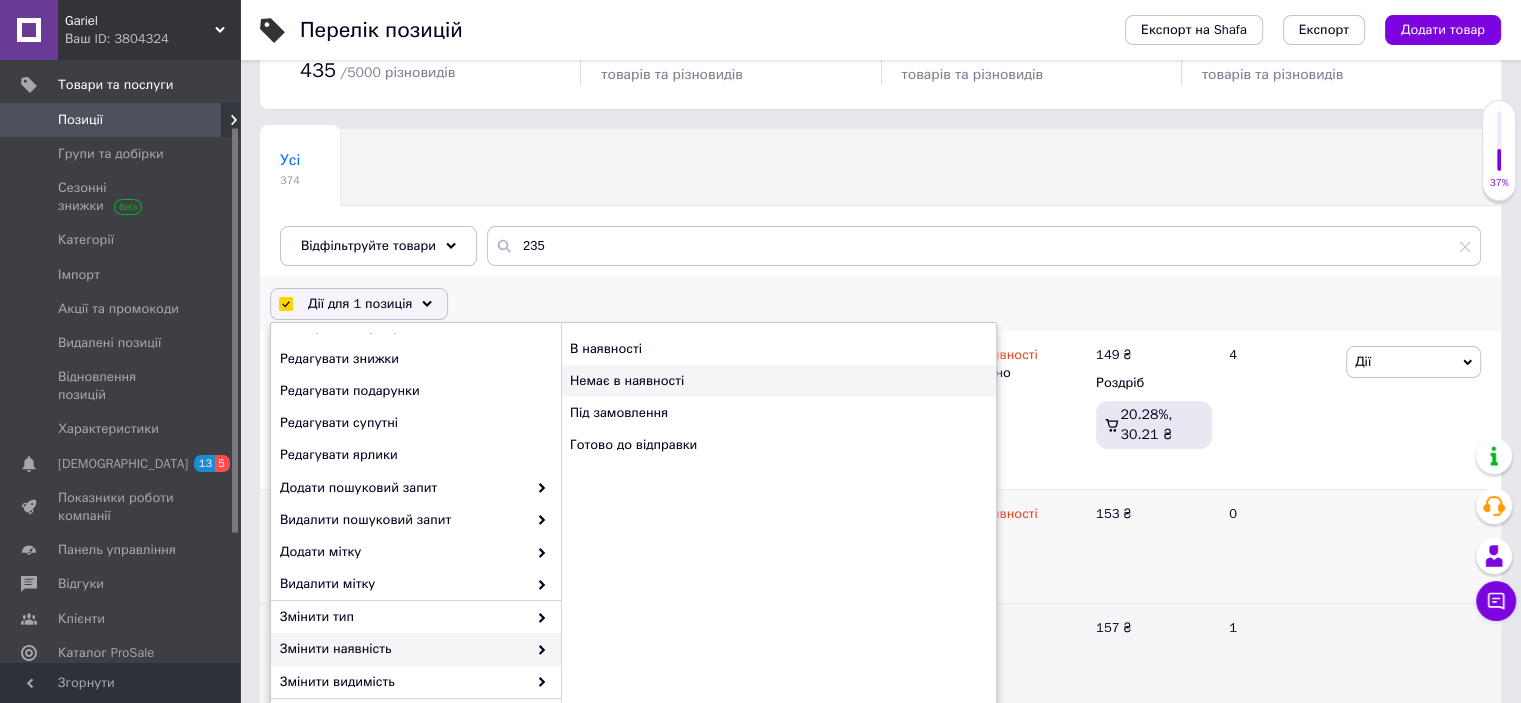 click on "Немає в наявності" at bounding box center [778, 381] 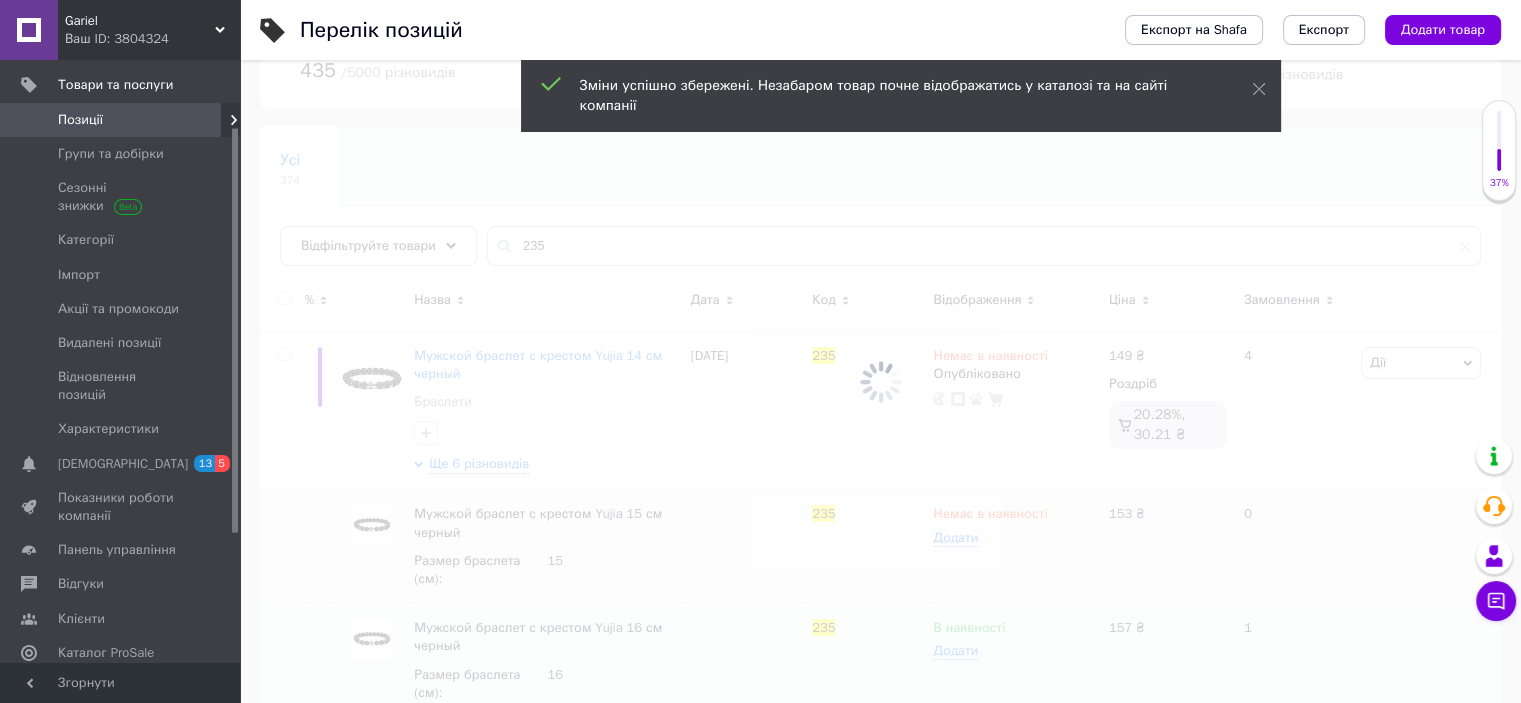 scroll, scrollTop: 0, scrollLeft: 0, axis: both 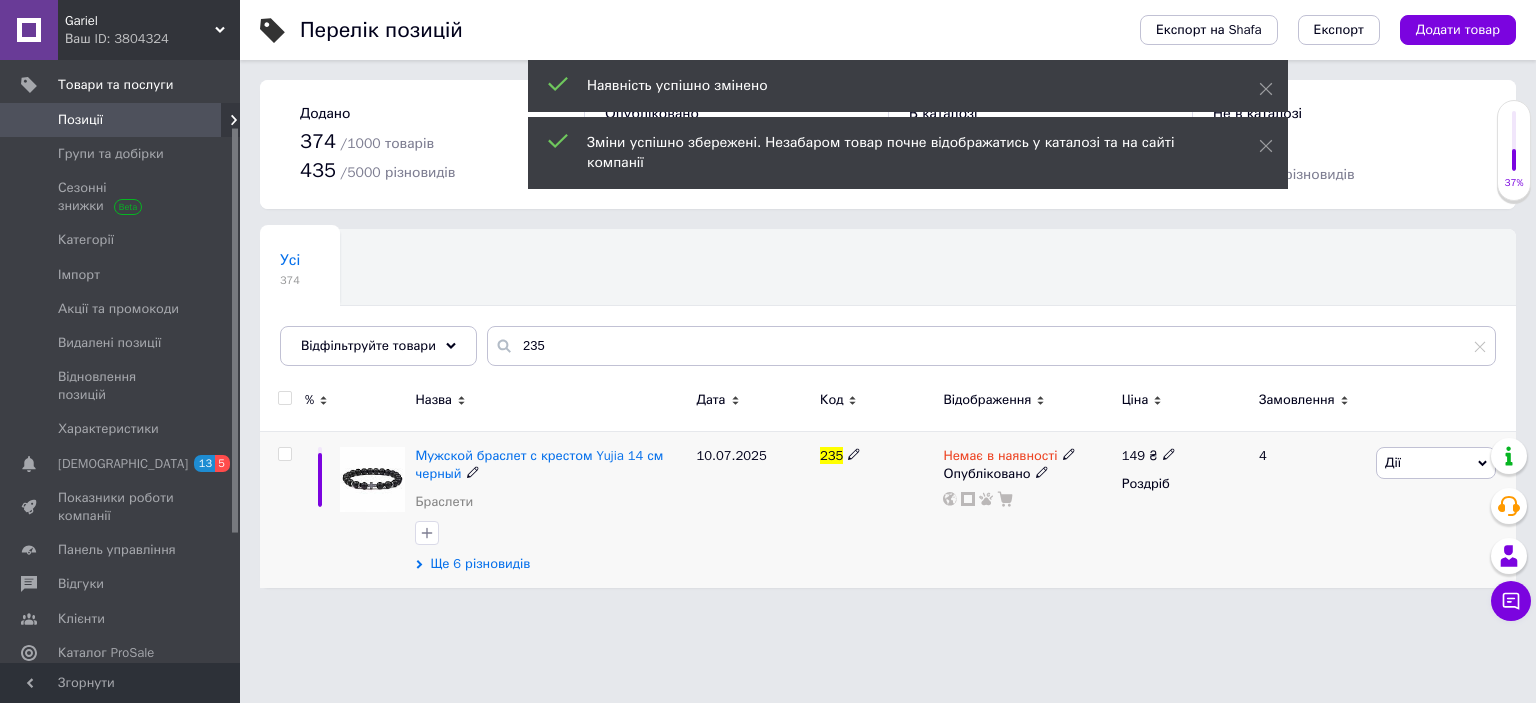 click 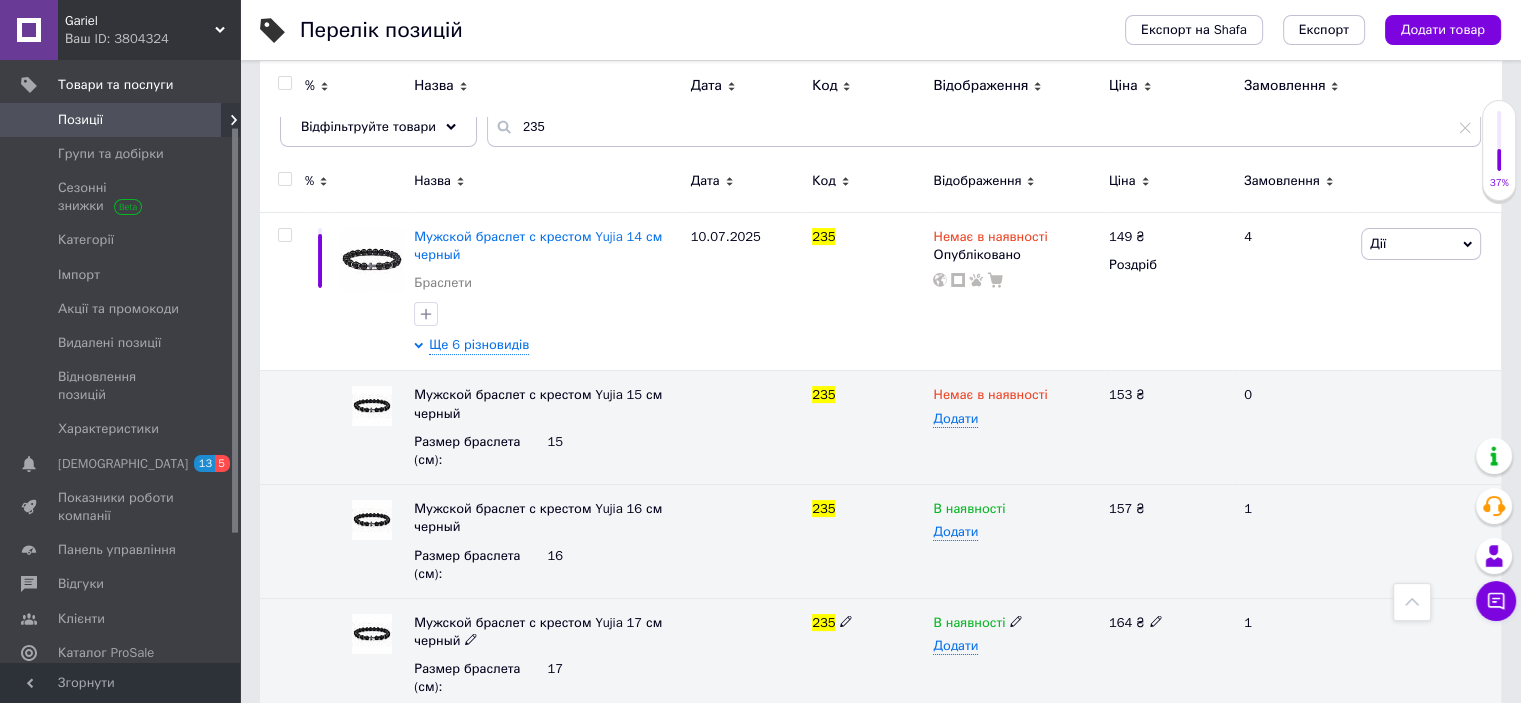 scroll, scrollTop: 0, scrollLeft: 0, axis: both 